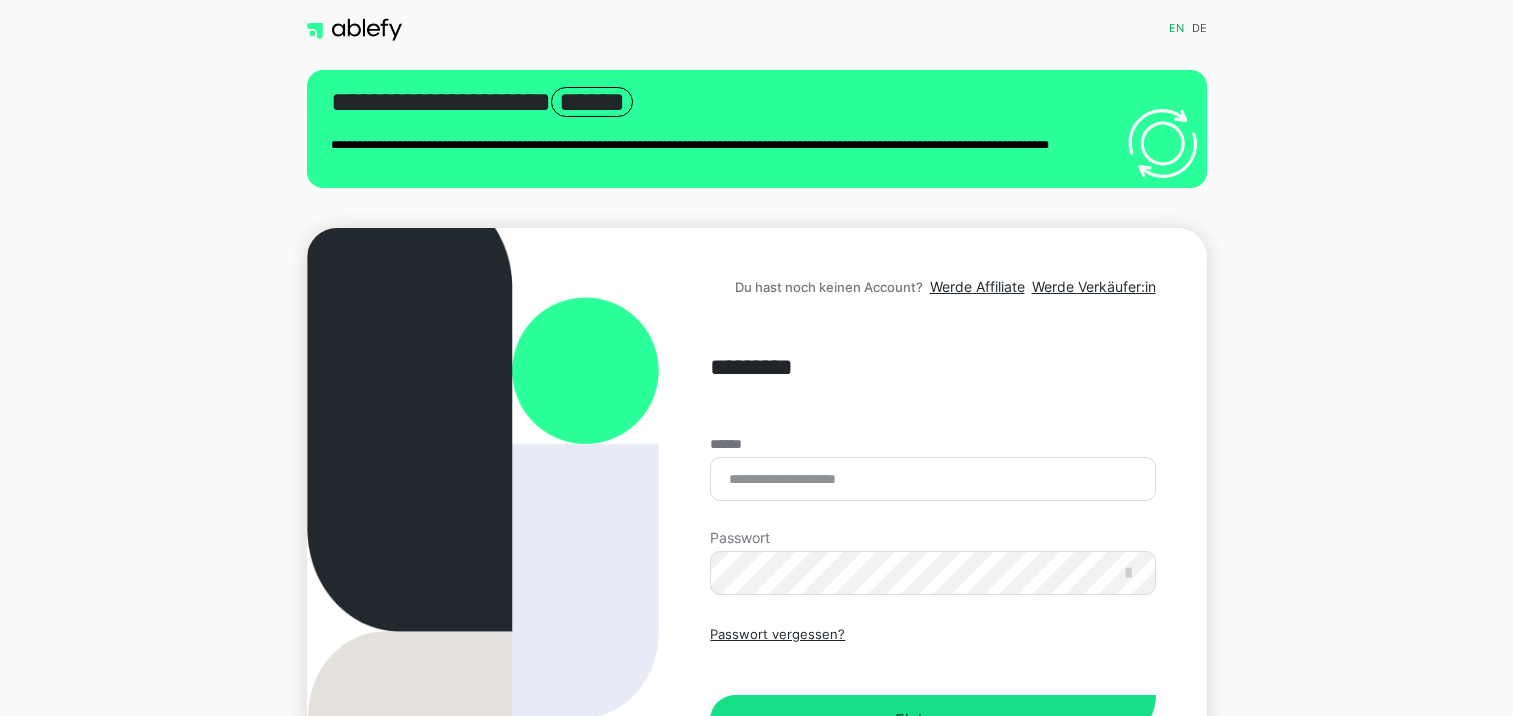 scroll, scrollTop: 0, scrollLeft: 0, axis: both 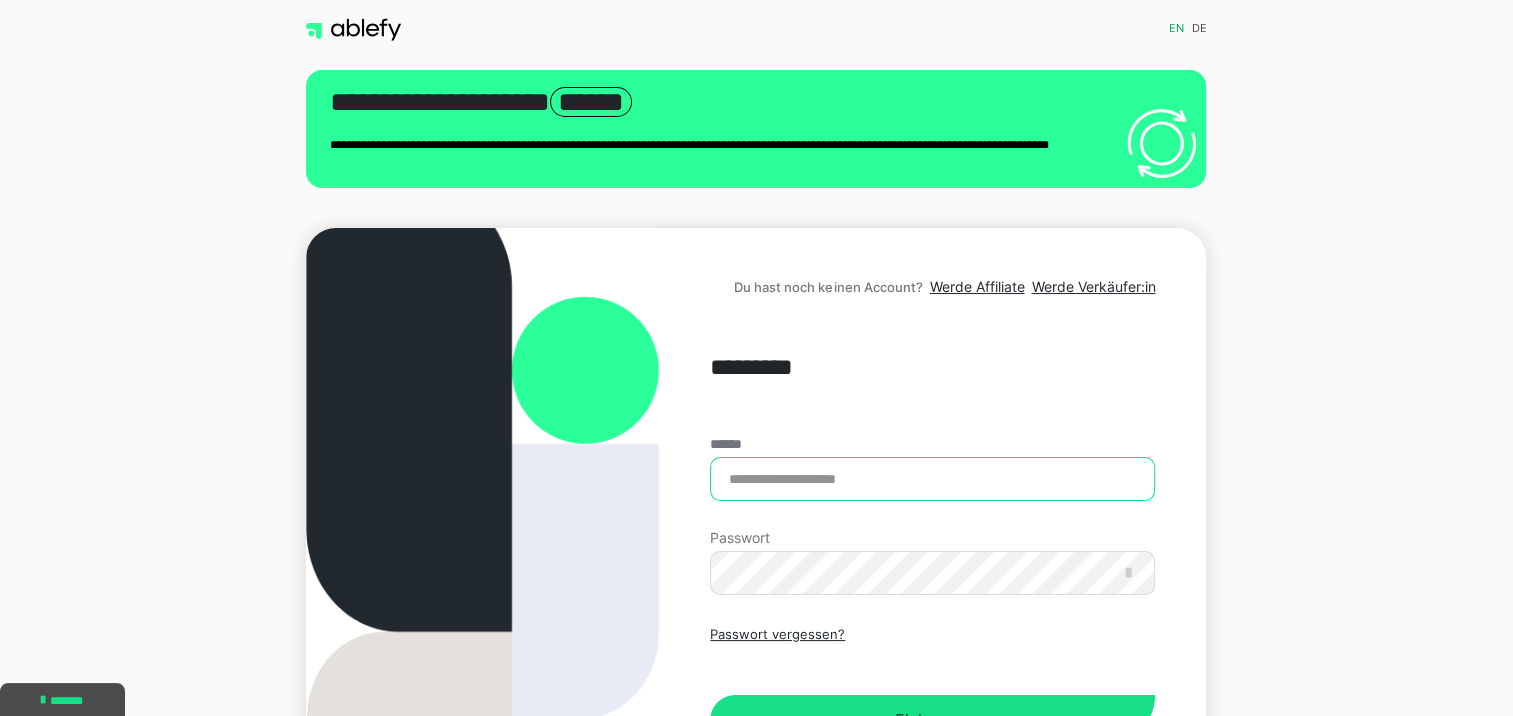 click on "******" at bounding box center [932, 479] 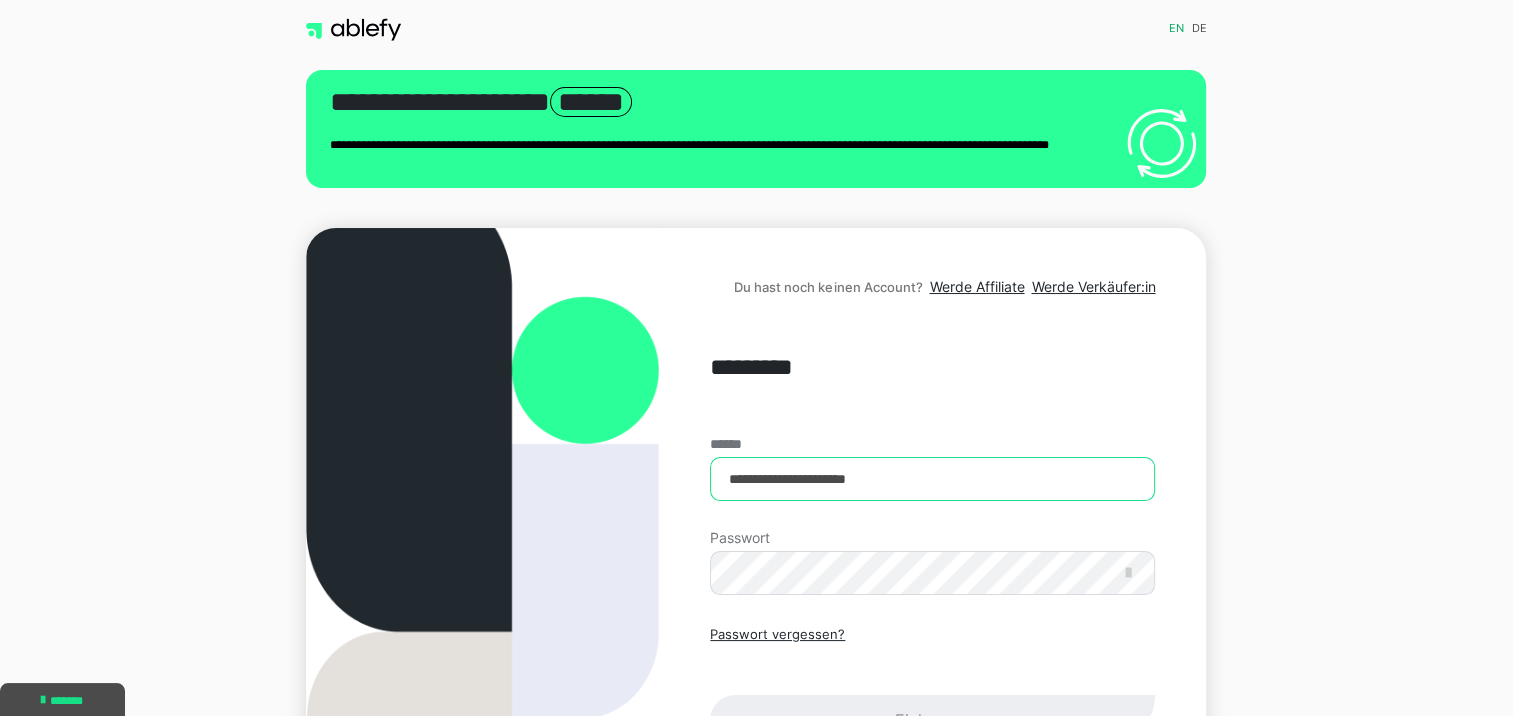 type on "**********" 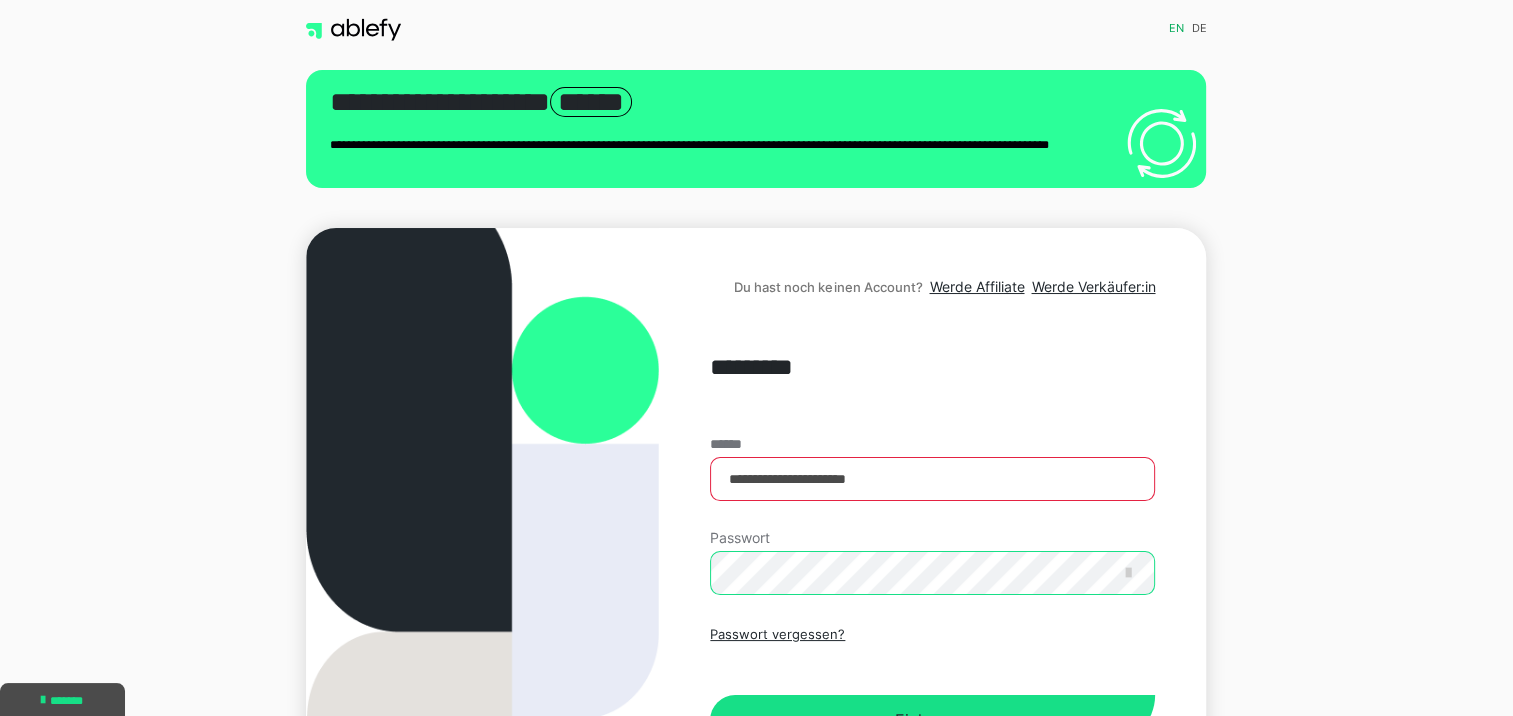 click on "Einloggen" at bounding box center (932, 720) 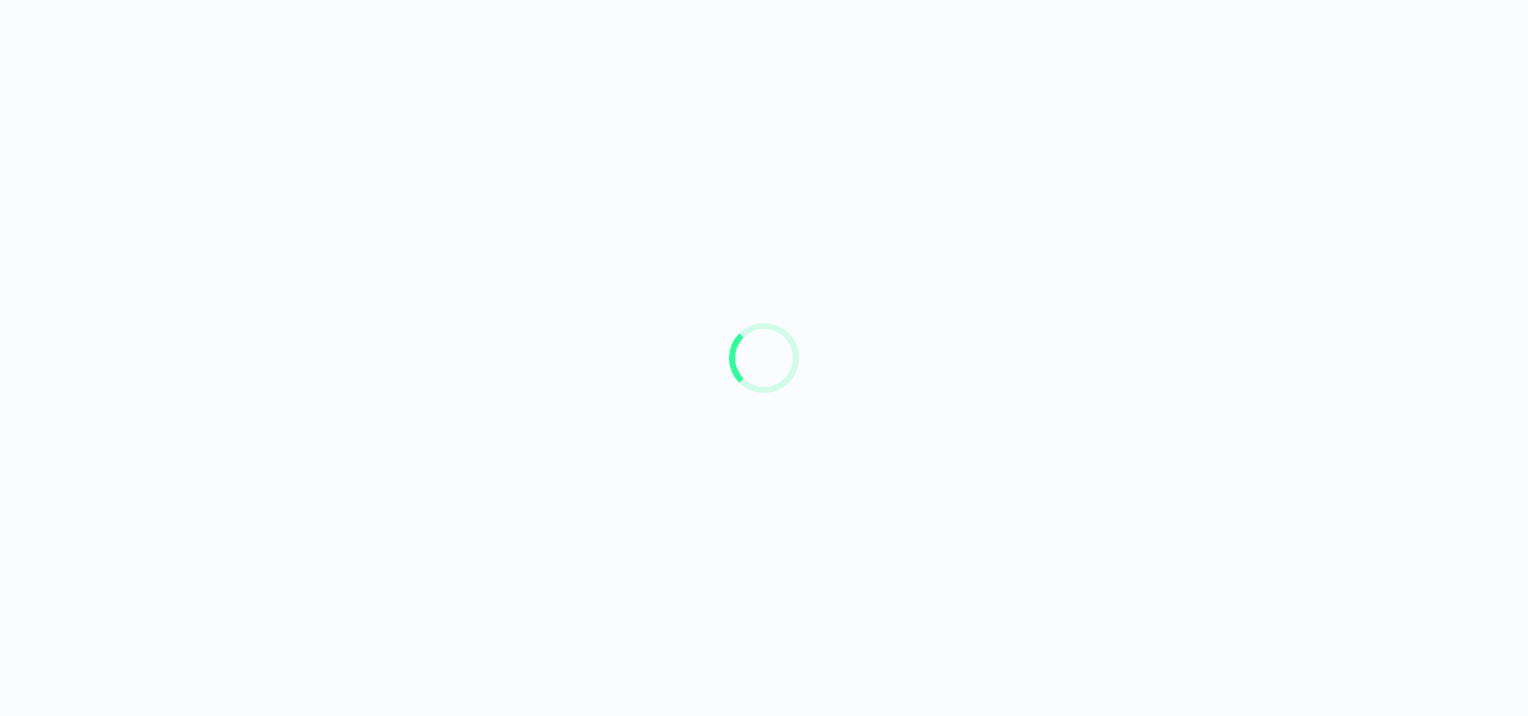scroll, scrollTop: 0, scrollLeft: 0, axis: both 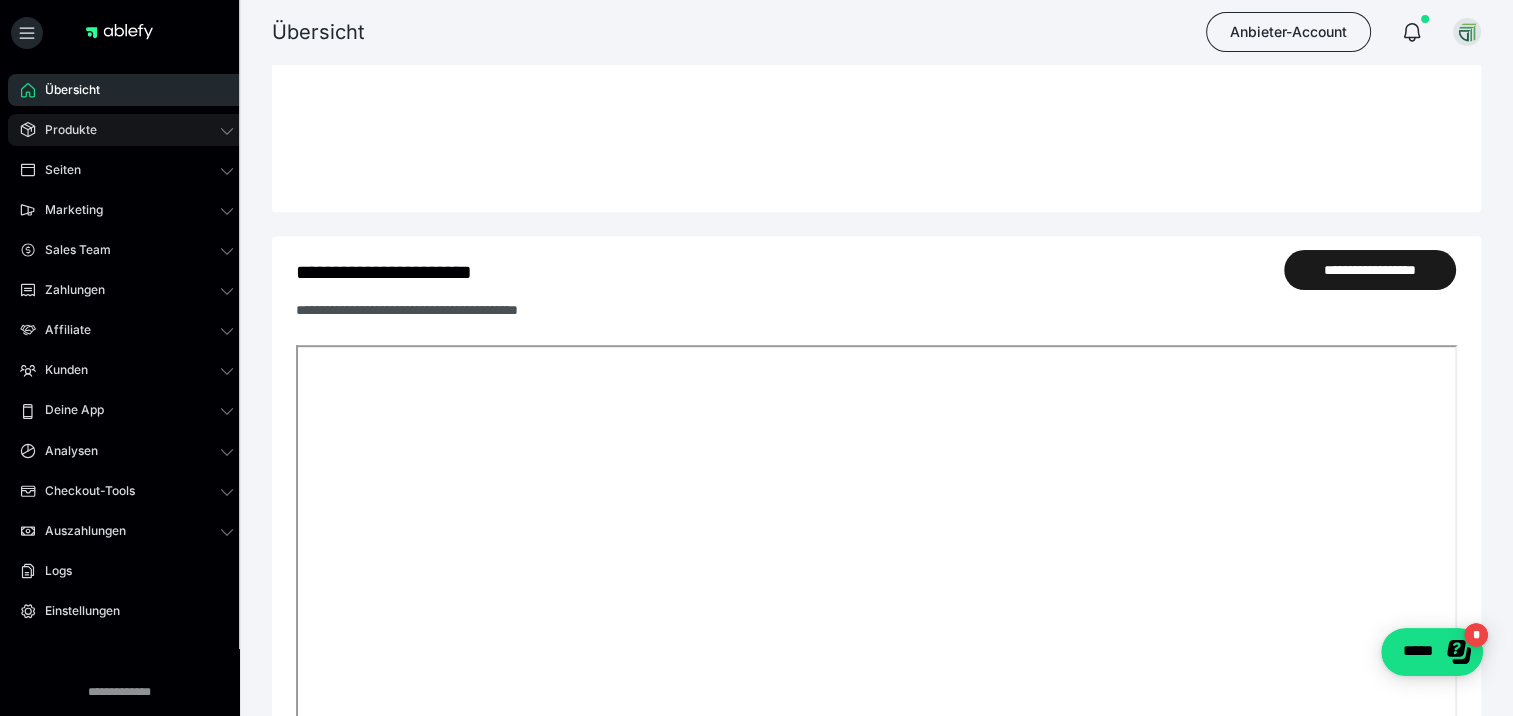 click on "Produkte" at bounding box center [64, 130] 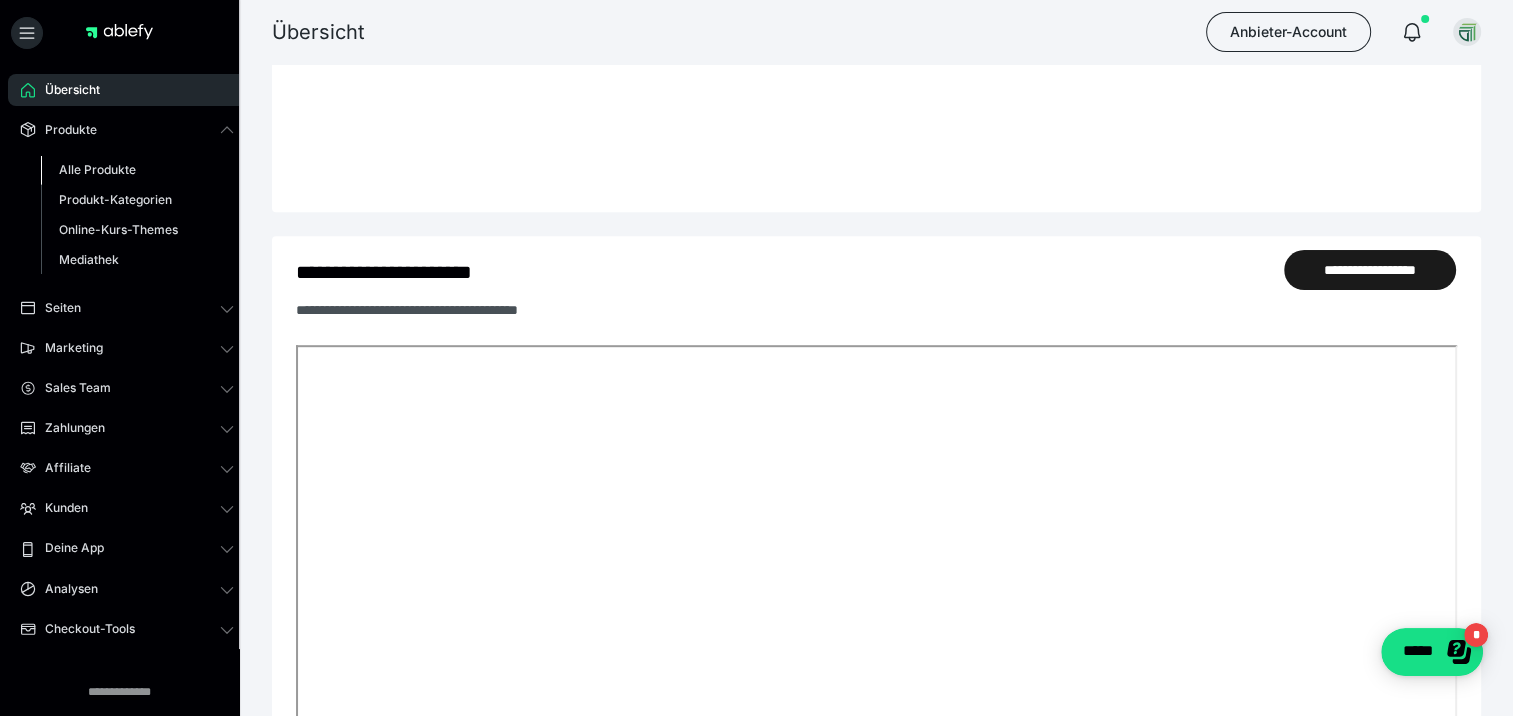 click on "Alle Produkte" at bounding box center (97, 169) 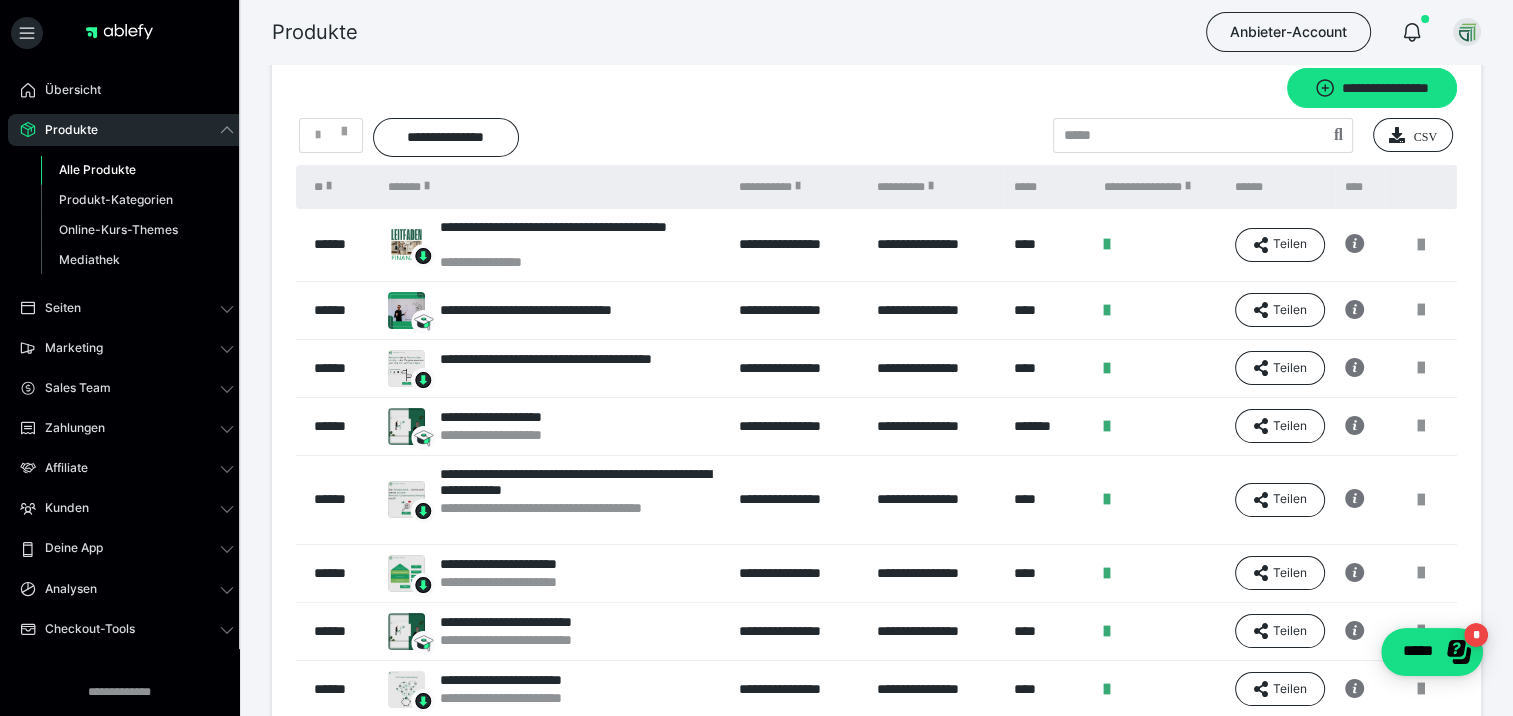 scroll, scrollTop: 31, scrollLeft: 0, axis: vertical 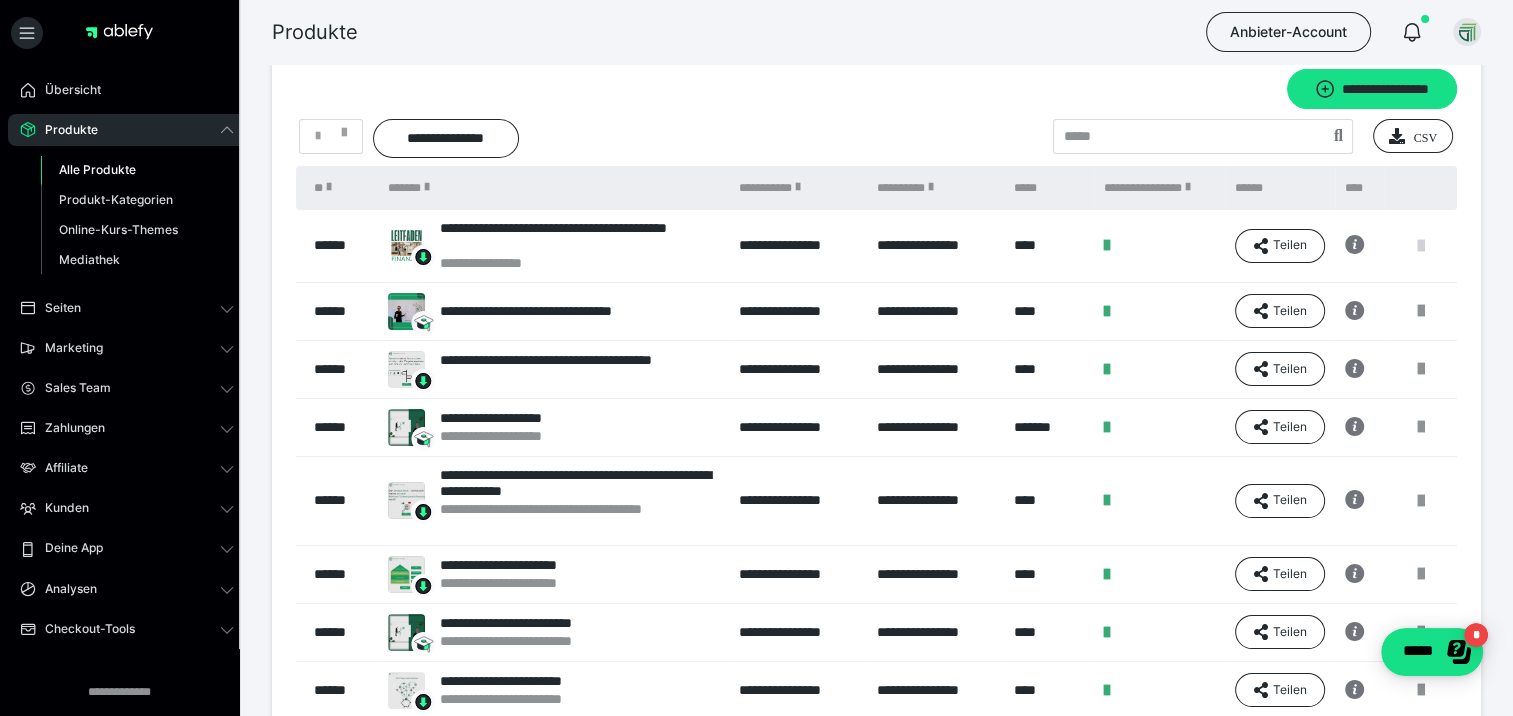 click at bounding box center [1421, 246] 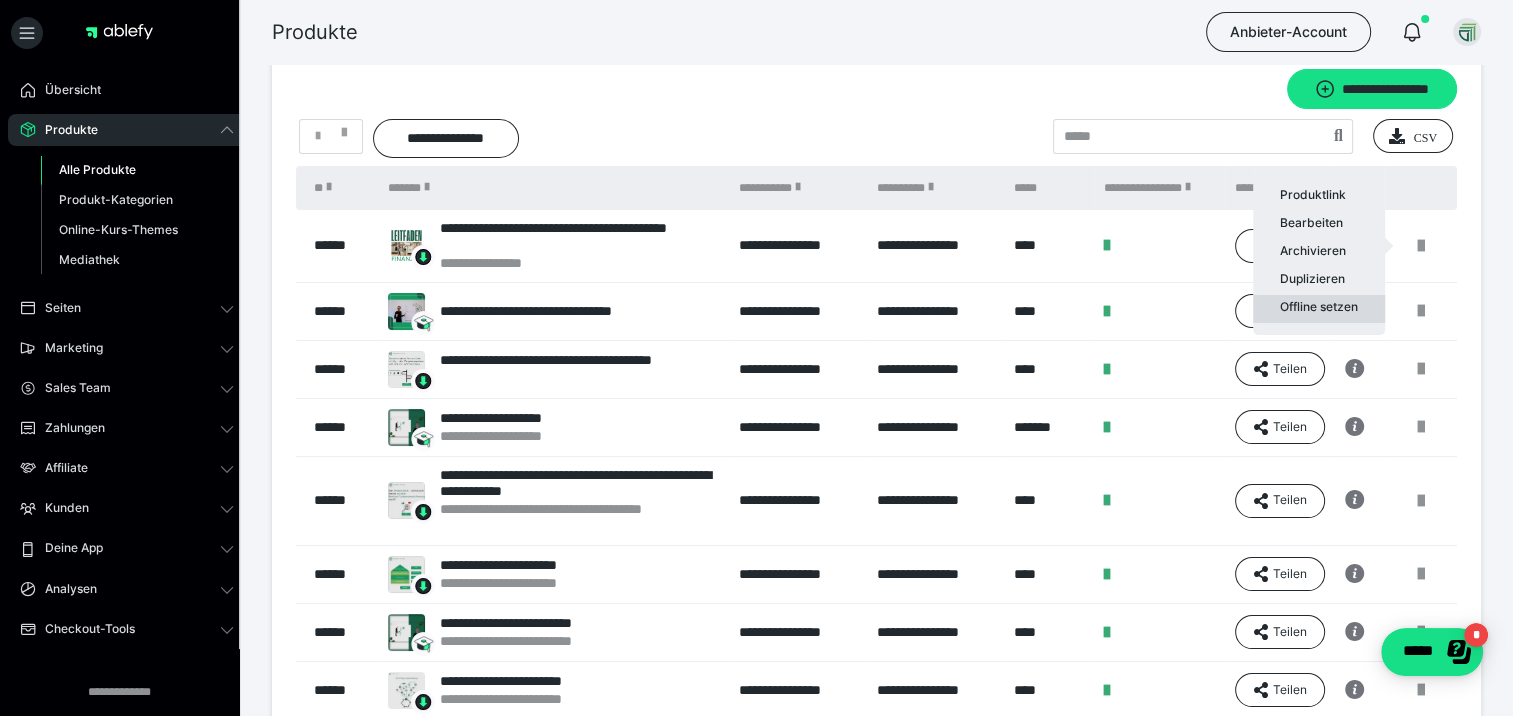 click on "Offline setzen" at bounding box center (1319, 309) 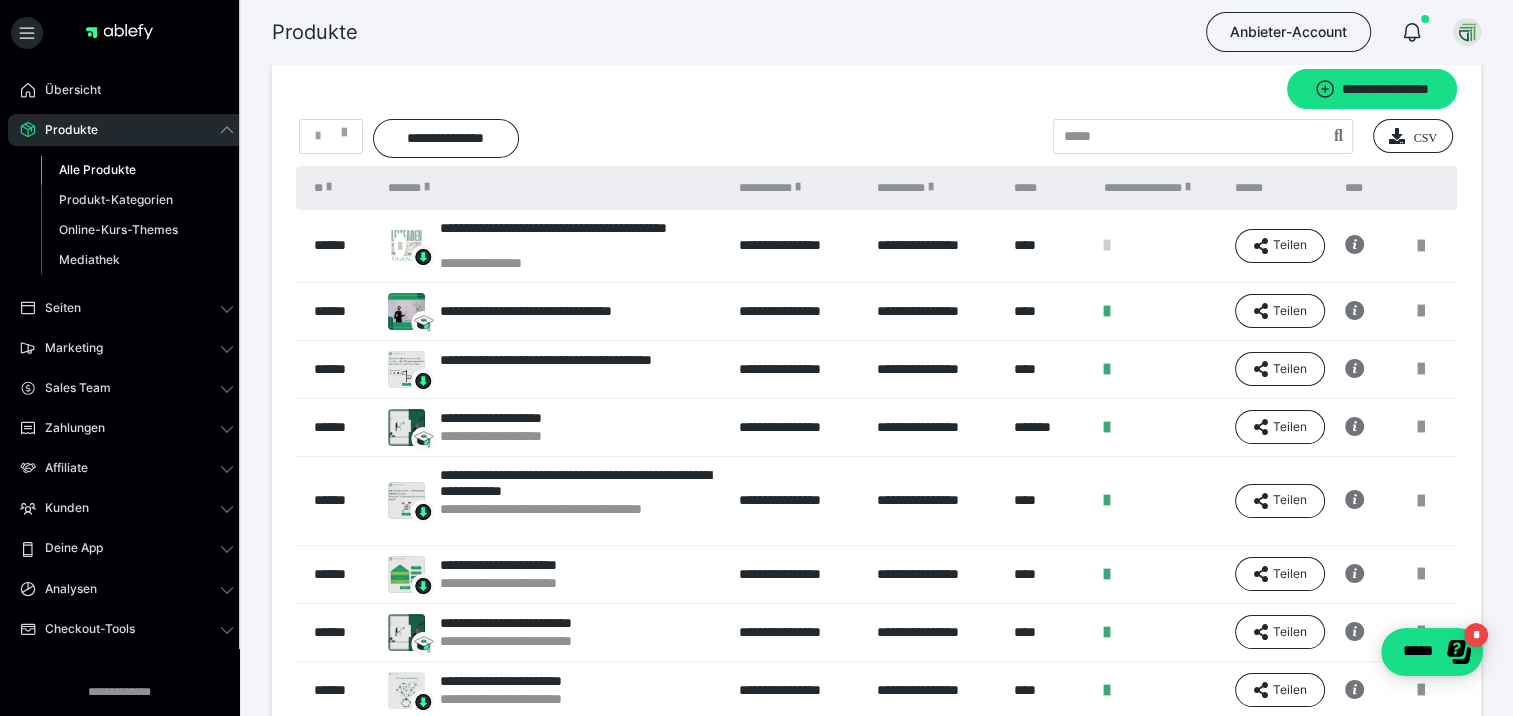 scroll, scrollTop: 0, scrollLeft: 0, axis: both 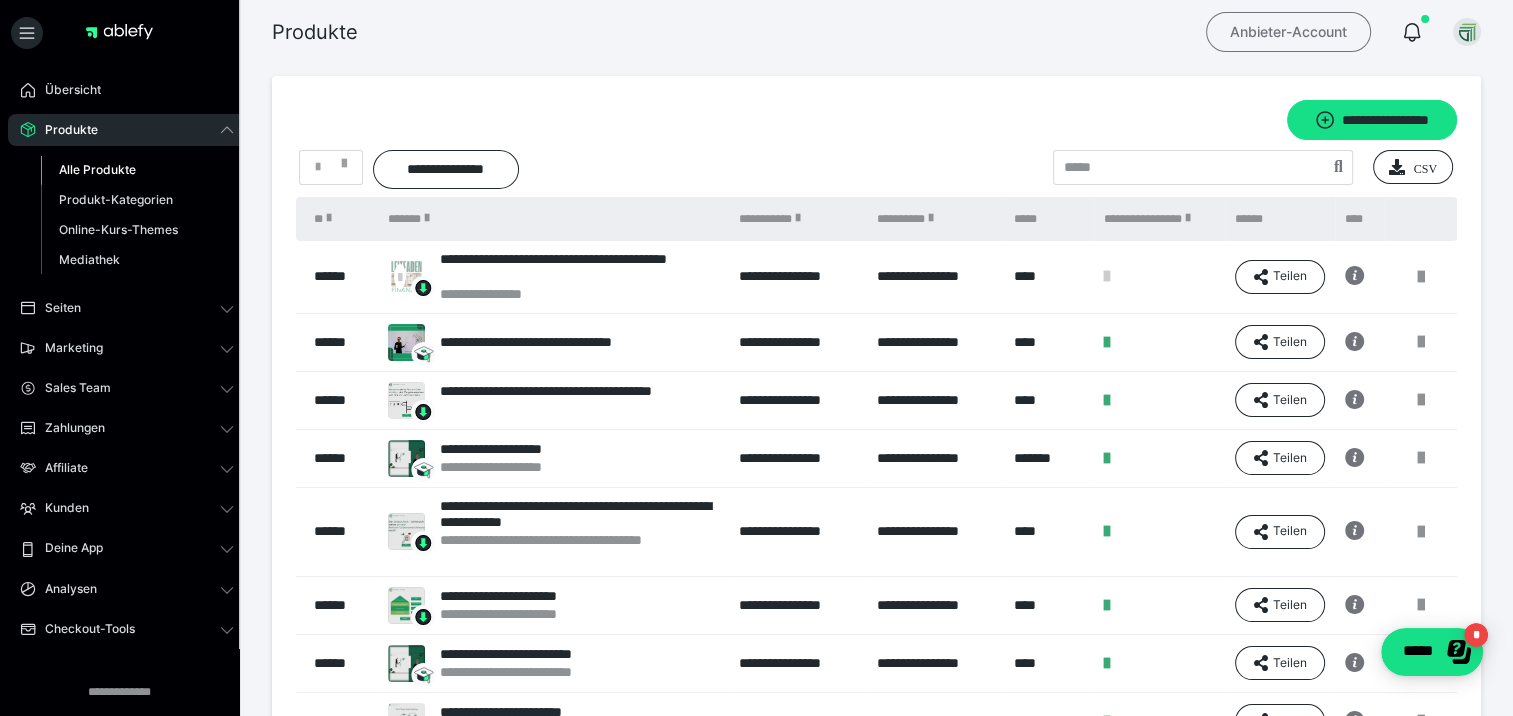 click on "Anbieter-Account" at bounding box center [1288, 32] 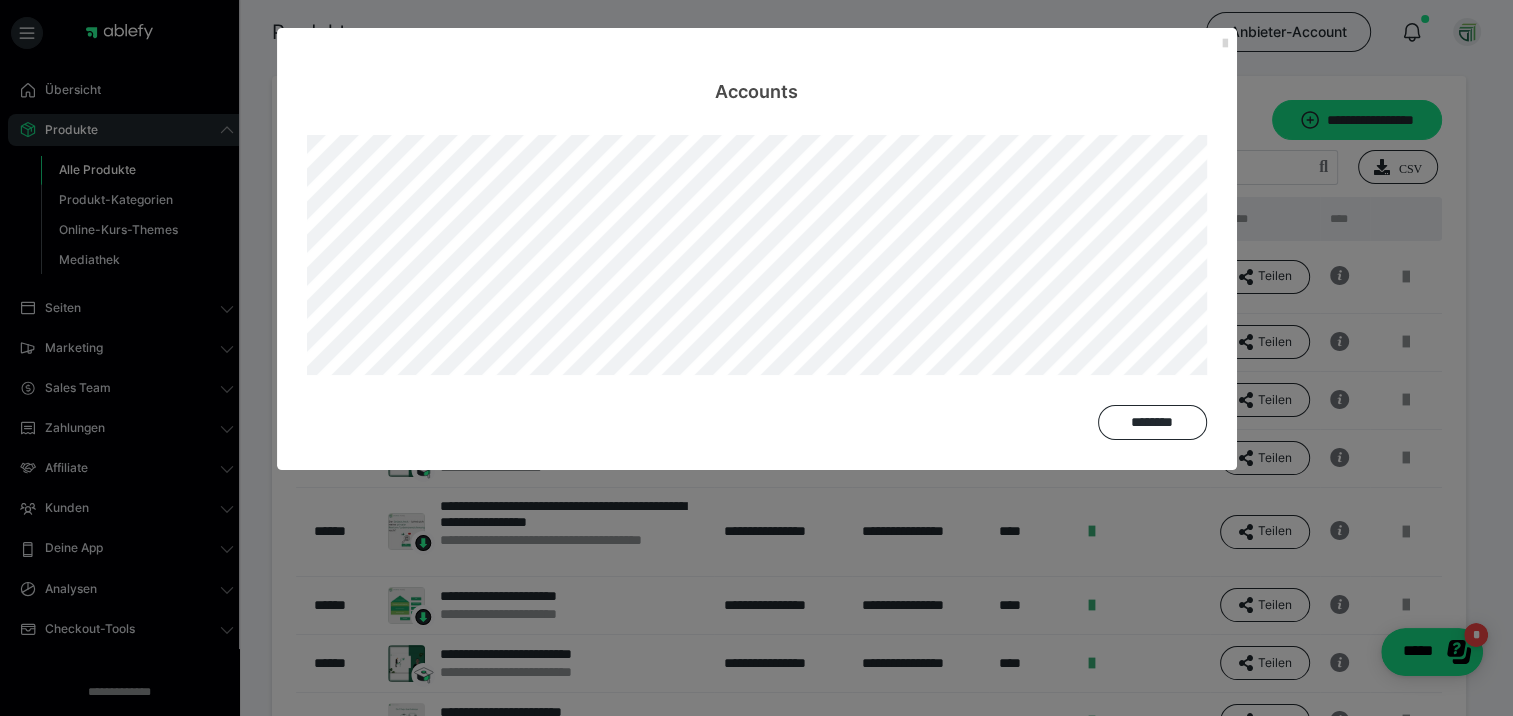 click at bounding box center (1225, 44) 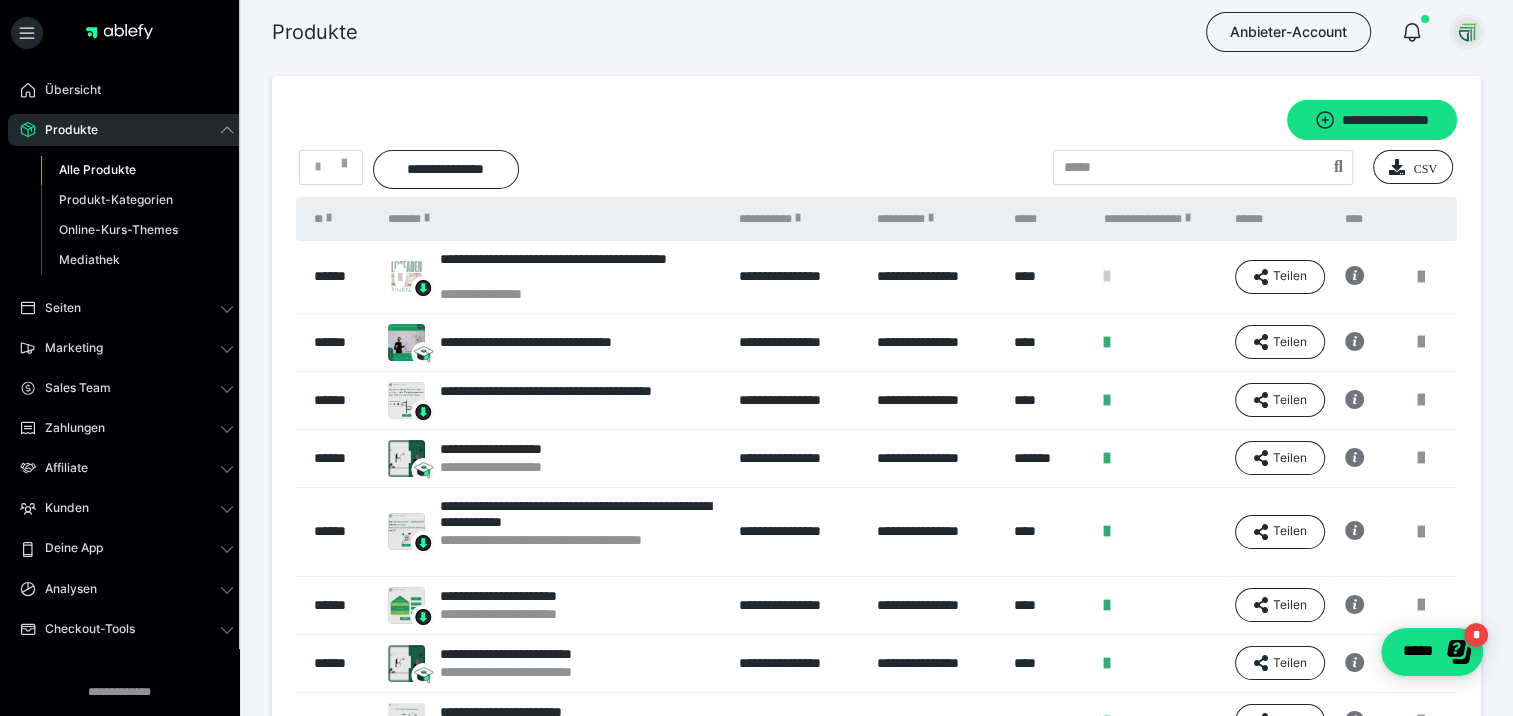 click at bounding box center [1467, 32] 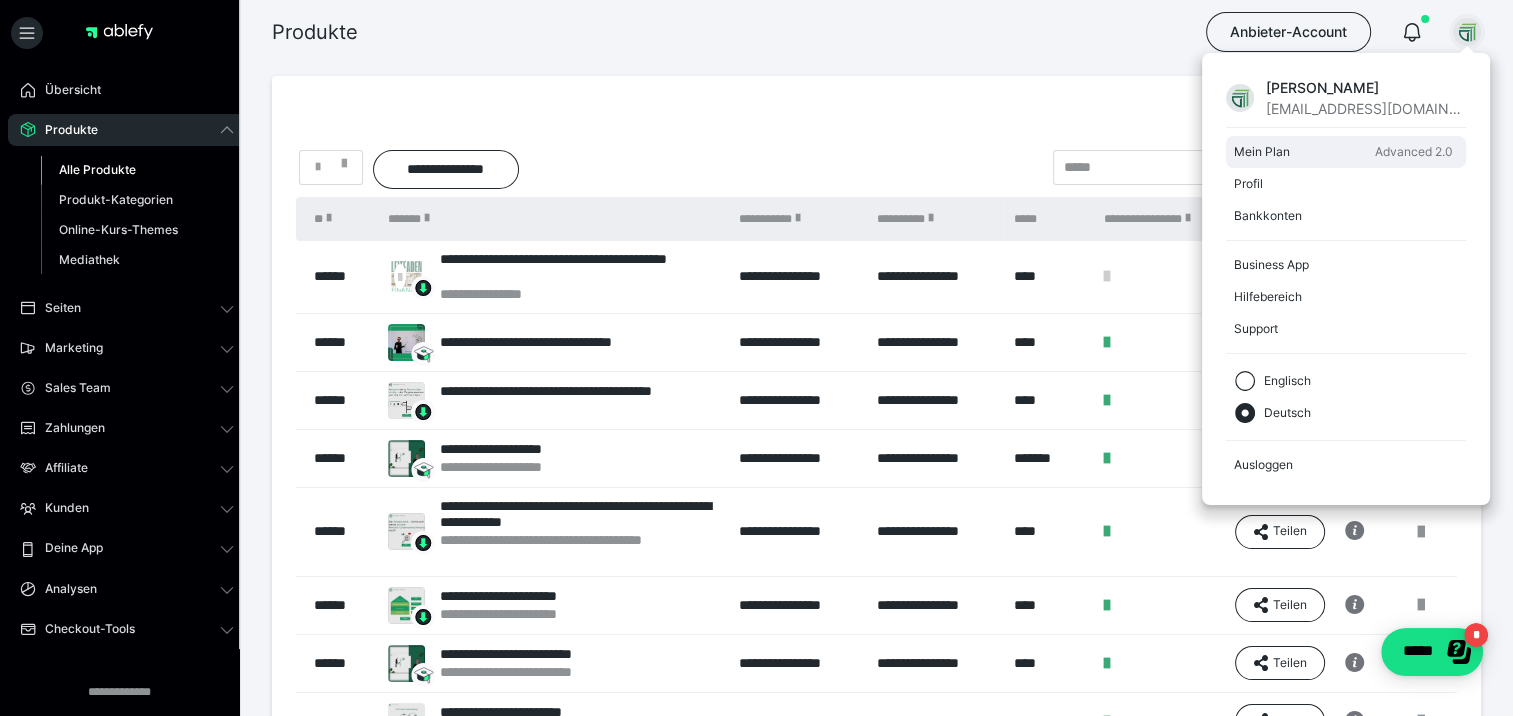 click on "Mein Plan" at bounding box center (1300, 152) 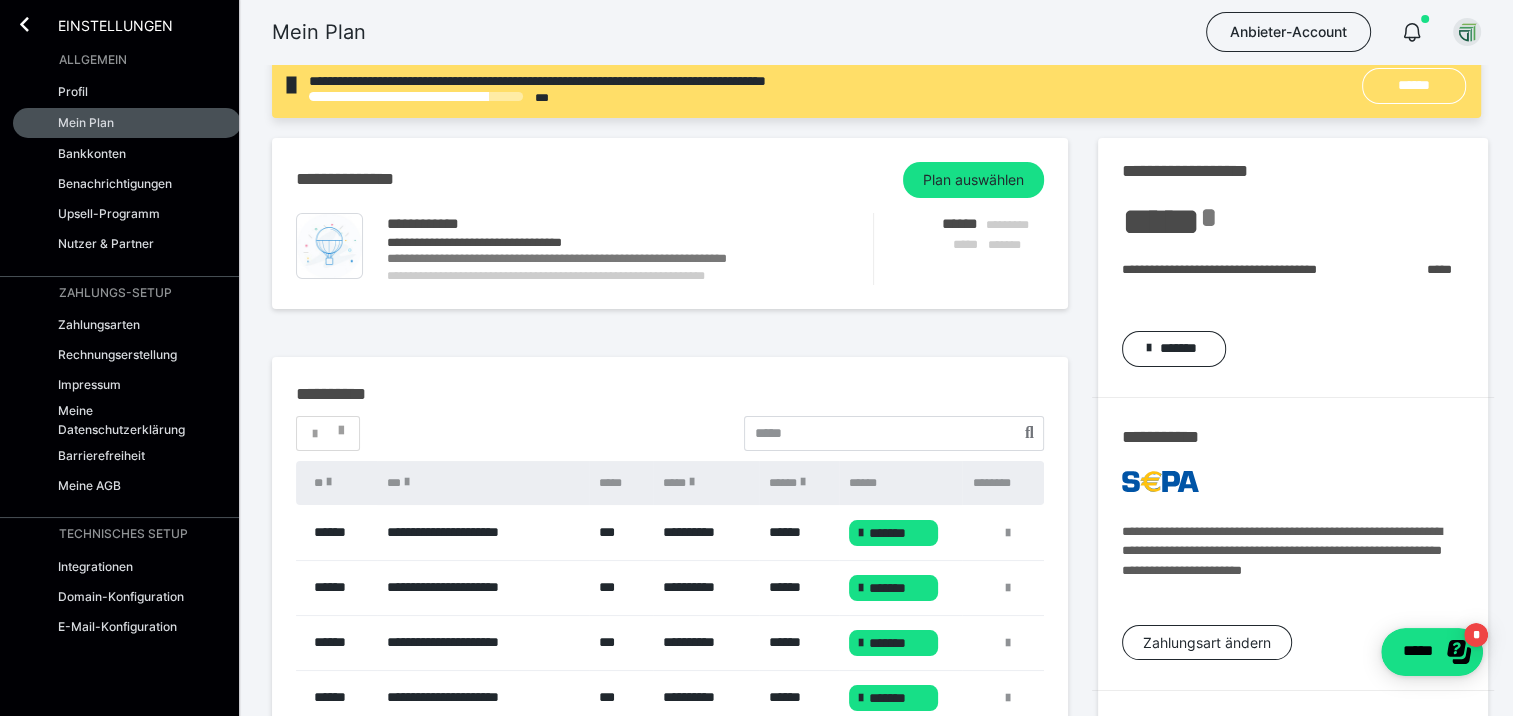 scroll, scrollTop: 23, scrollLeft: 0, axis: vertical 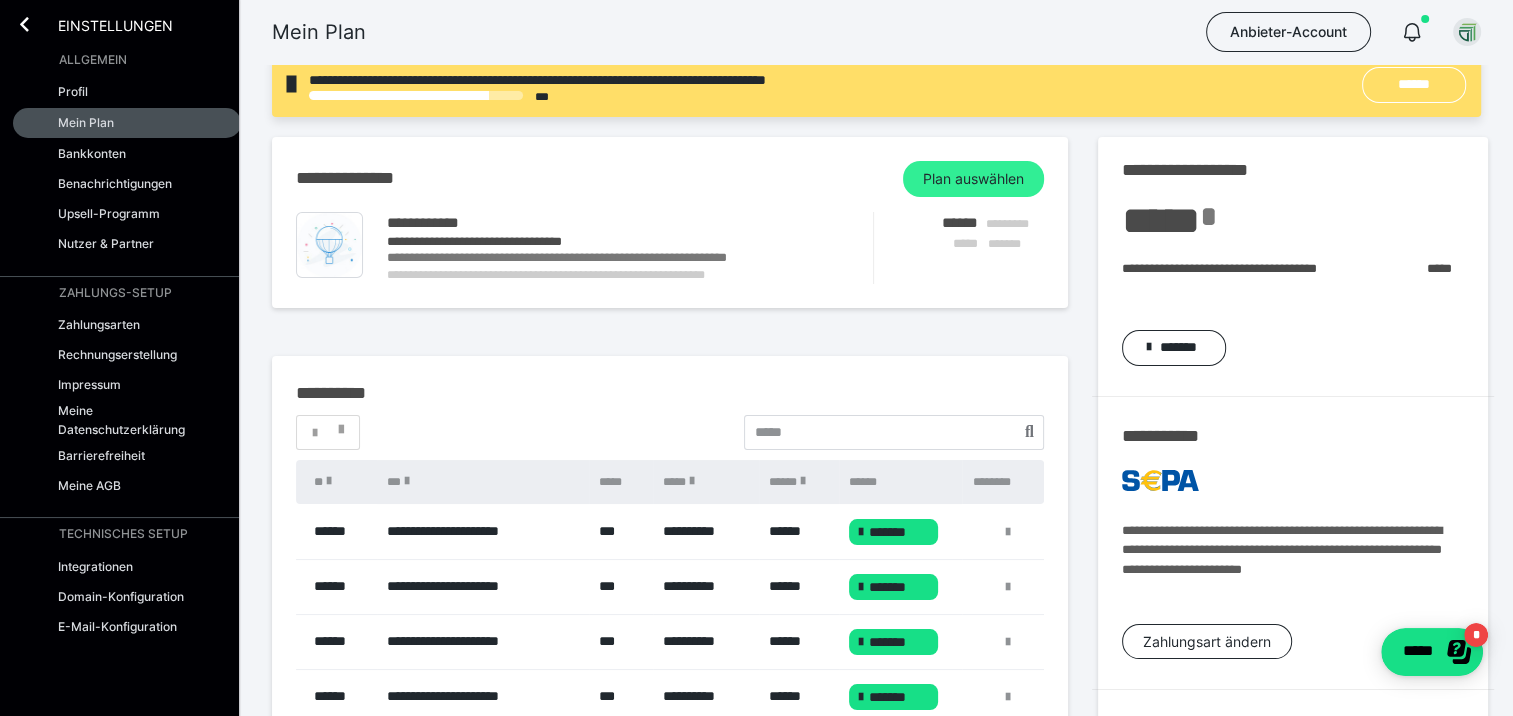 click on "Plan auswählen" at bounding box center [973, 179] 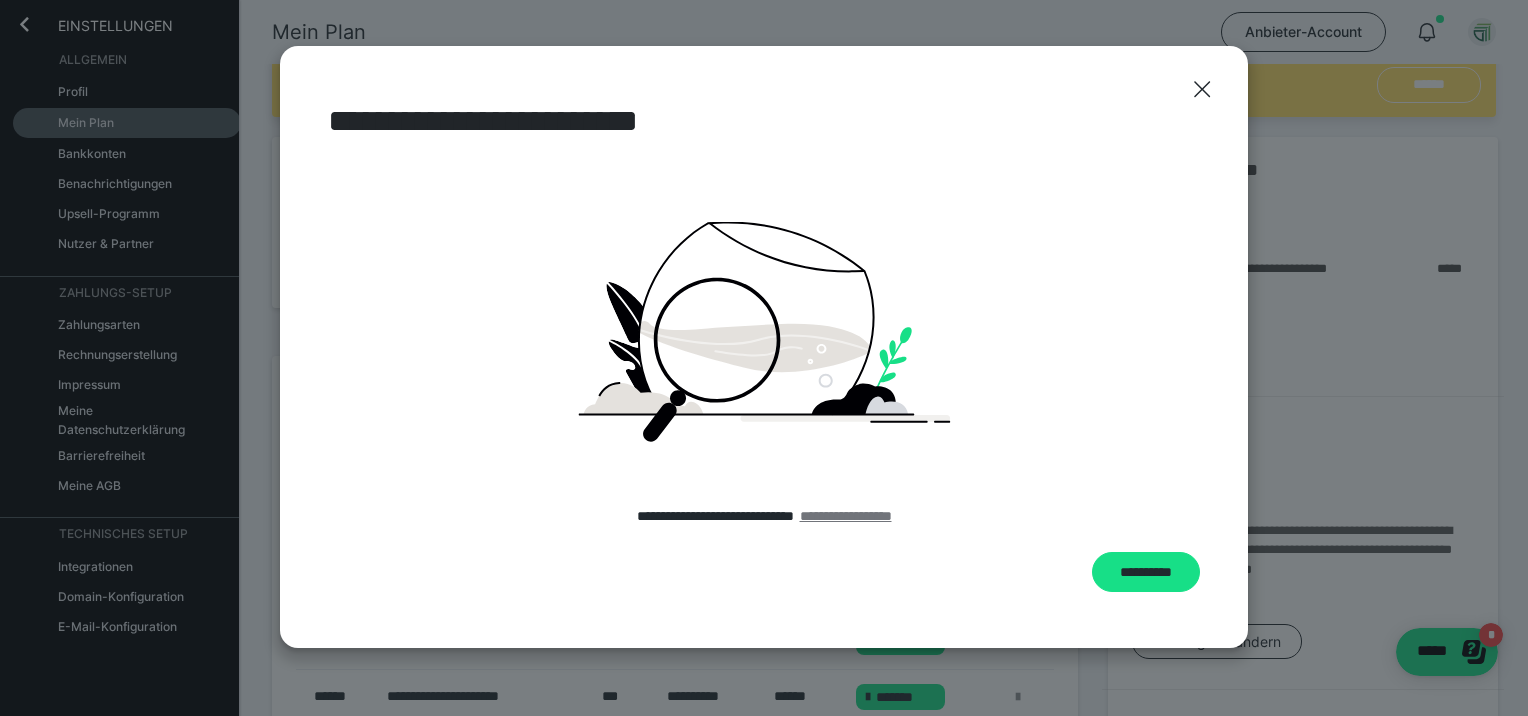 click on "**********" at bounding box center [846, 516] 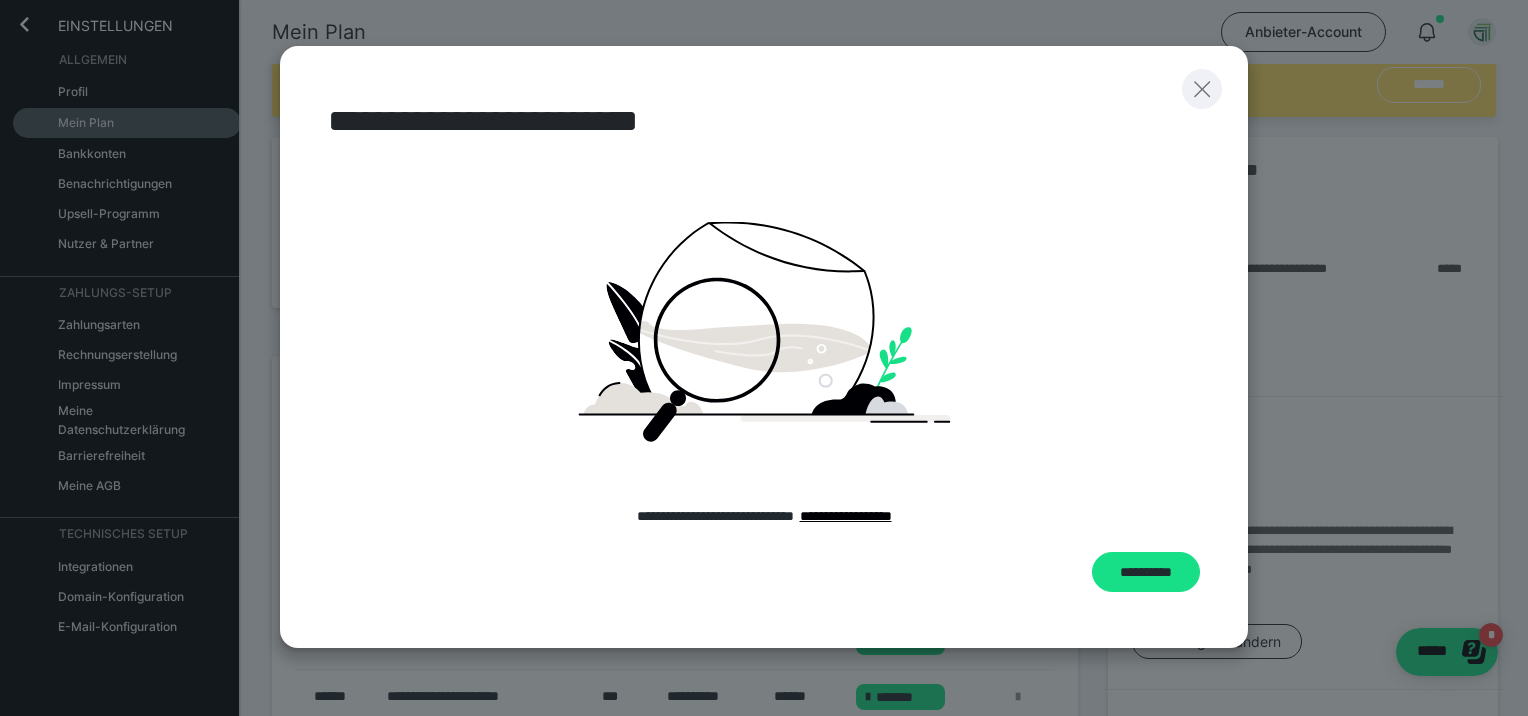 click 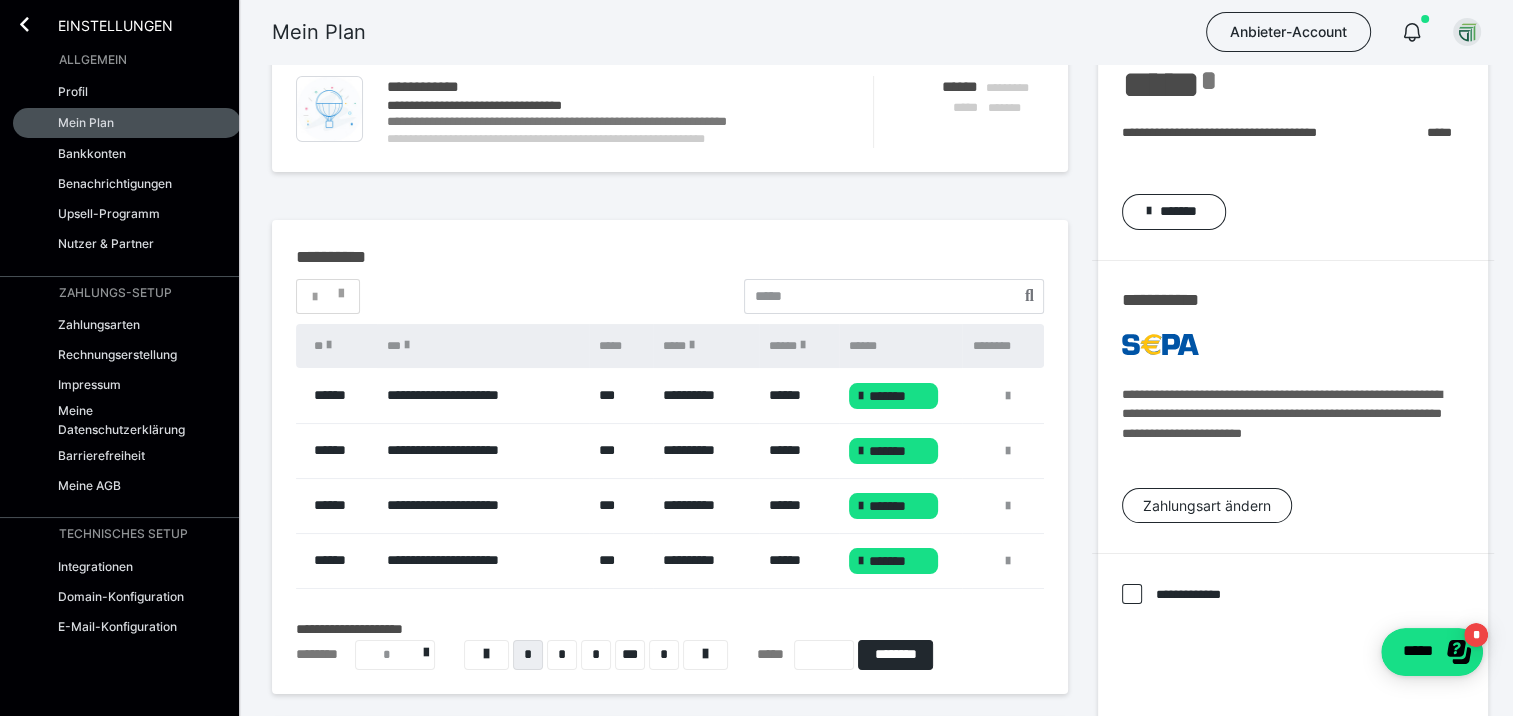 scroll, scrollTop: 0, scrollLeft: 0, axis: both 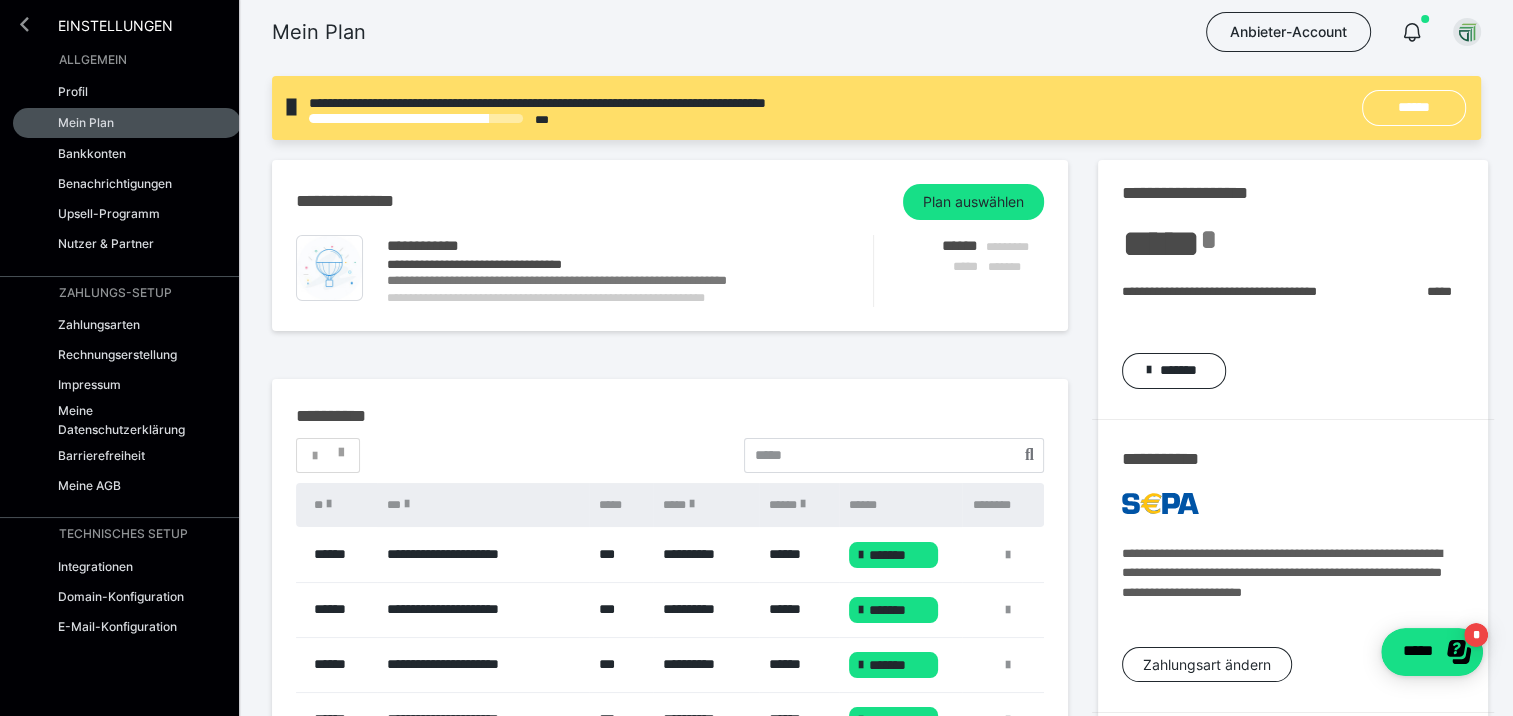 click at bounding box center [24, 24] 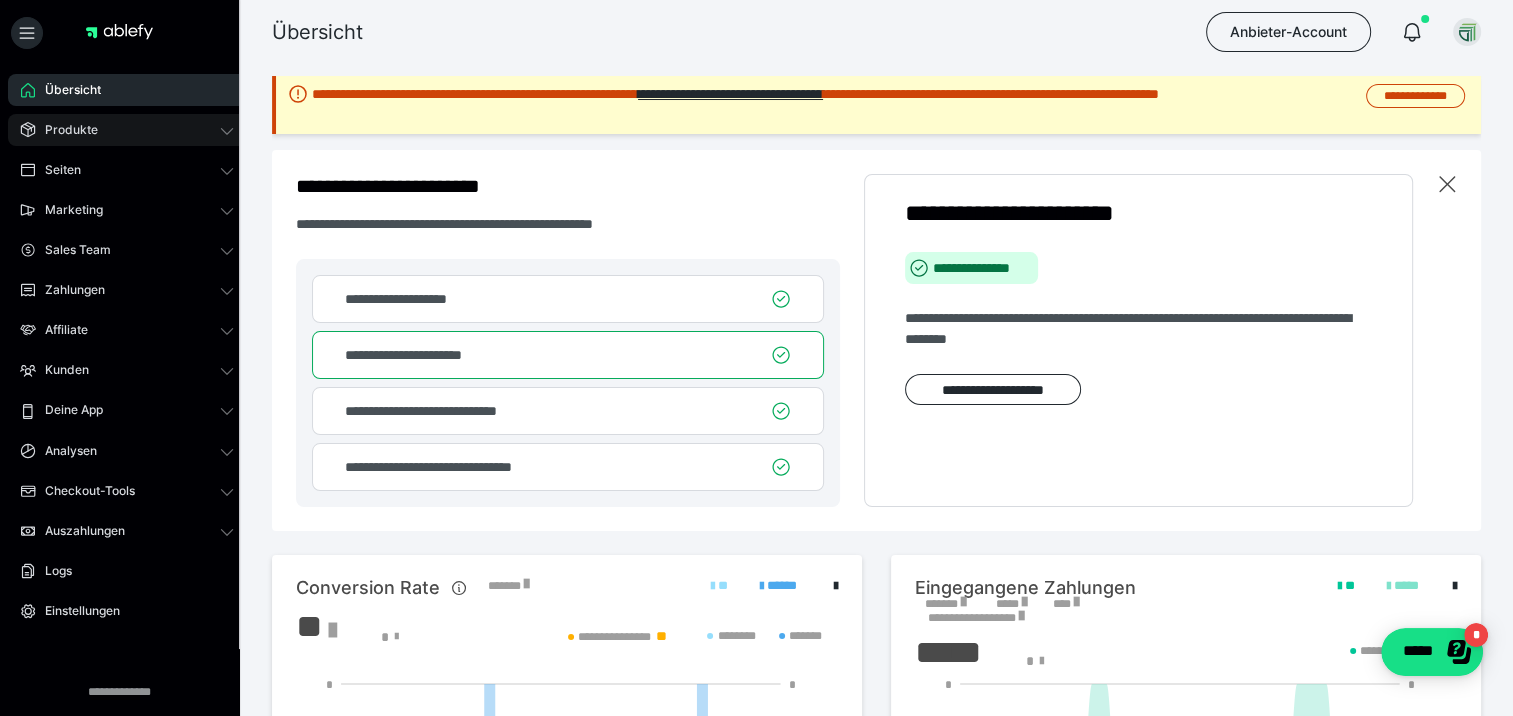 click on "Produkte" at bounding box center [64, 130] 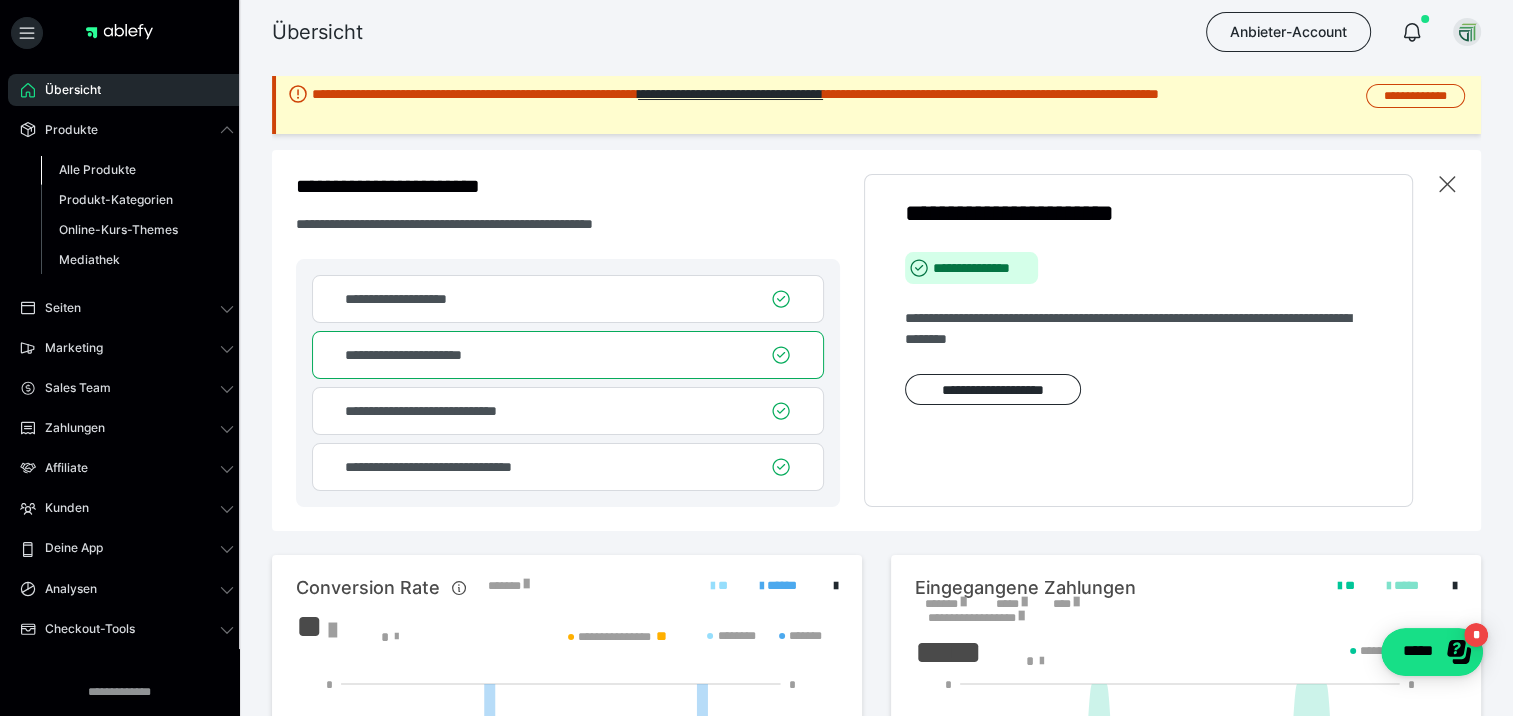 click on "Alle Produkte" at bounding box center [97, 169] 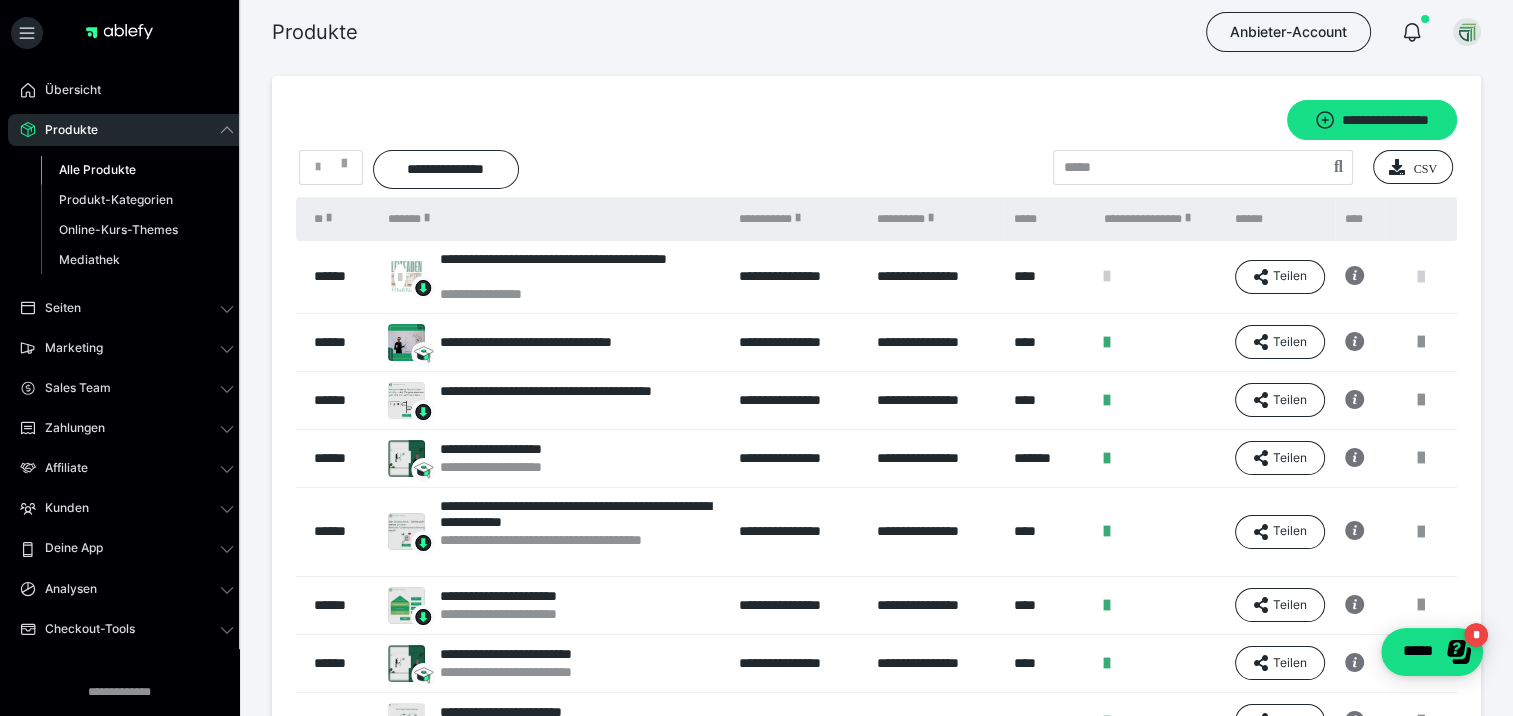 click at bounding box center [1421, 277] 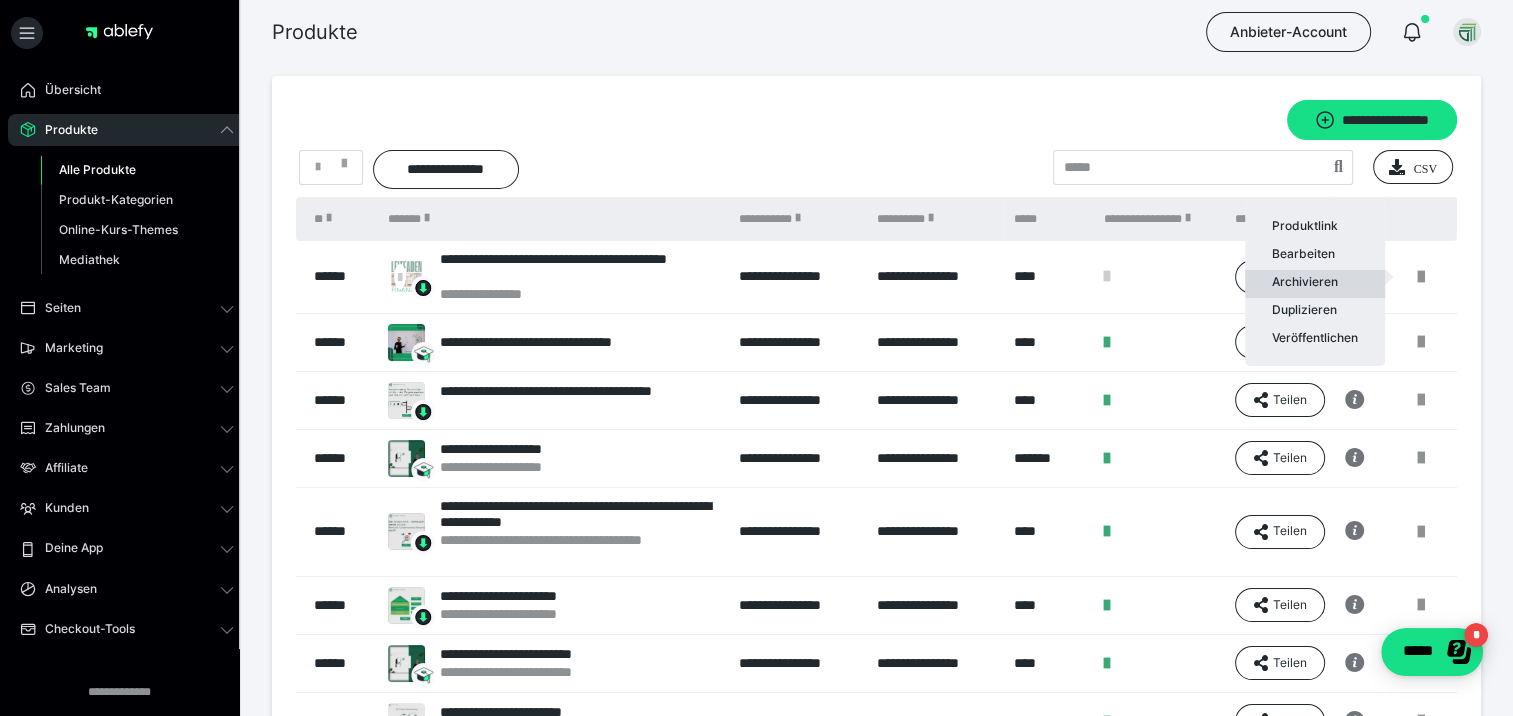 click on "Archivieren" at bounding box center [1315, 284] 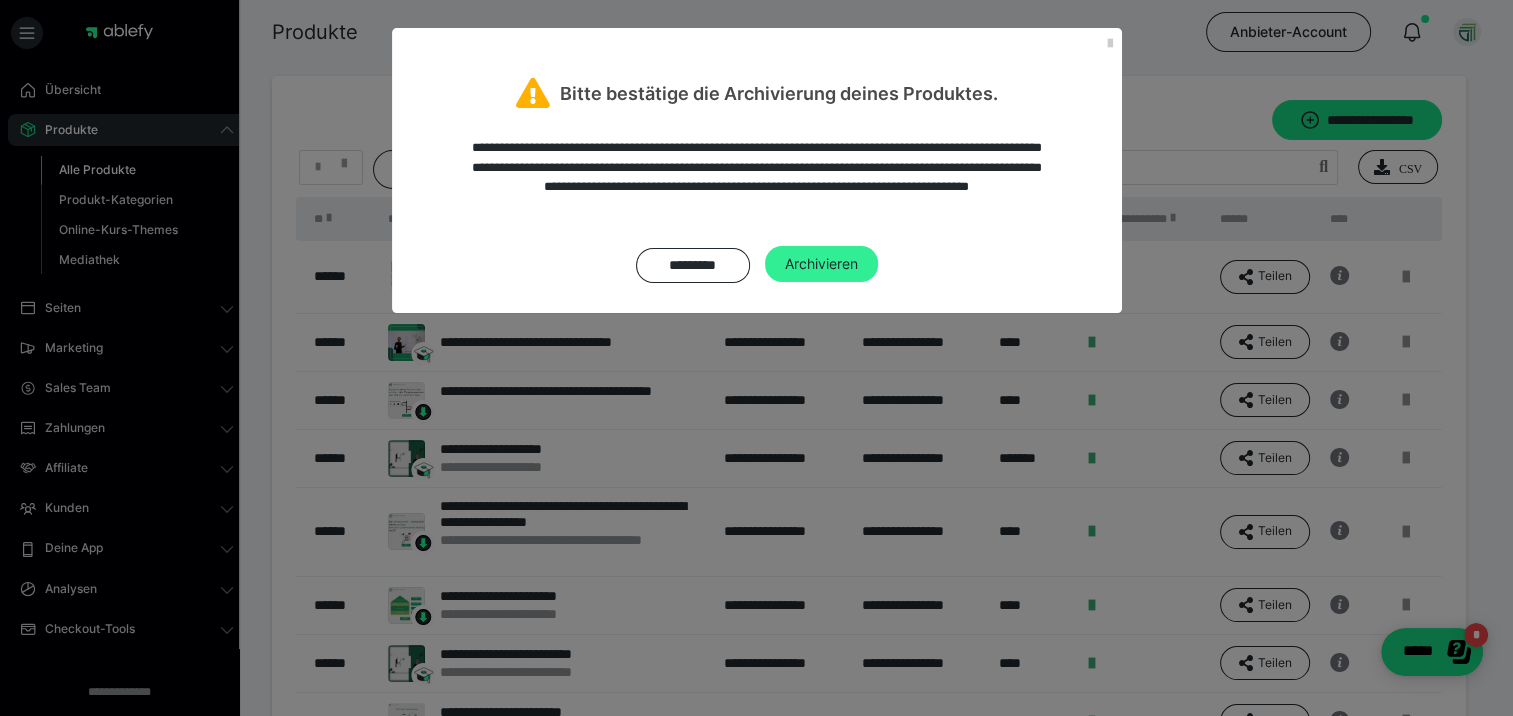 click on "Archivieren" at bounding box center [821, 264] 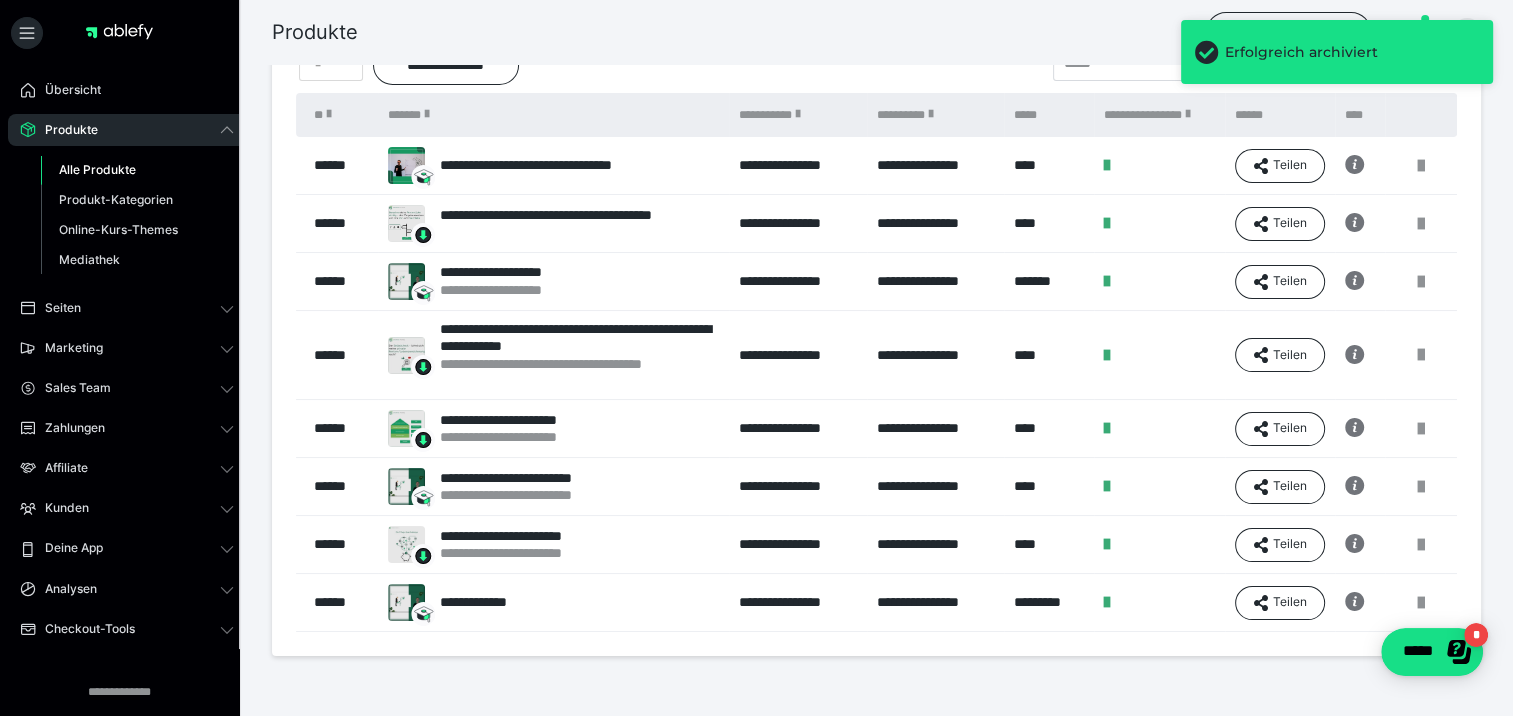 scroll, scrollTop: 107, scrollLeft: 0, axis: vertical 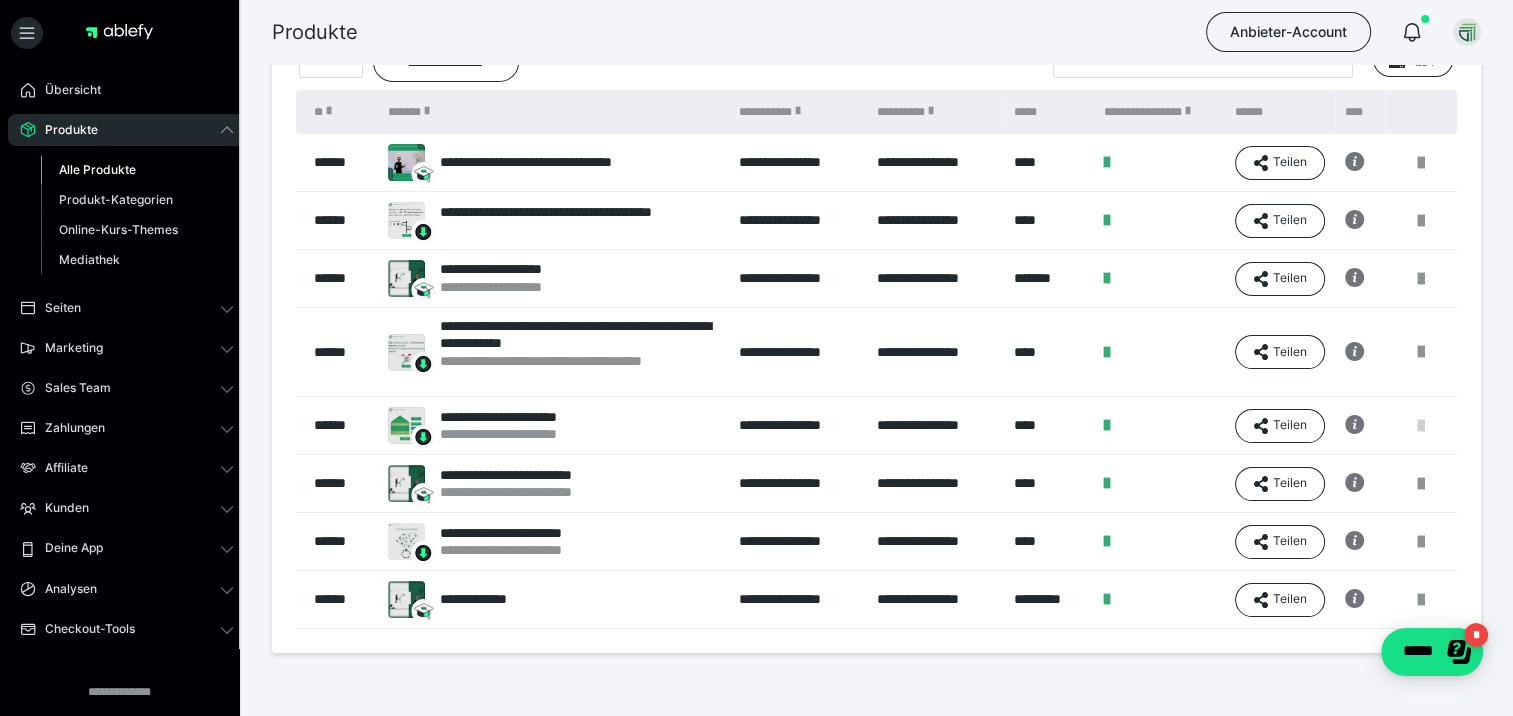 click at bounding box center [1421, 426] 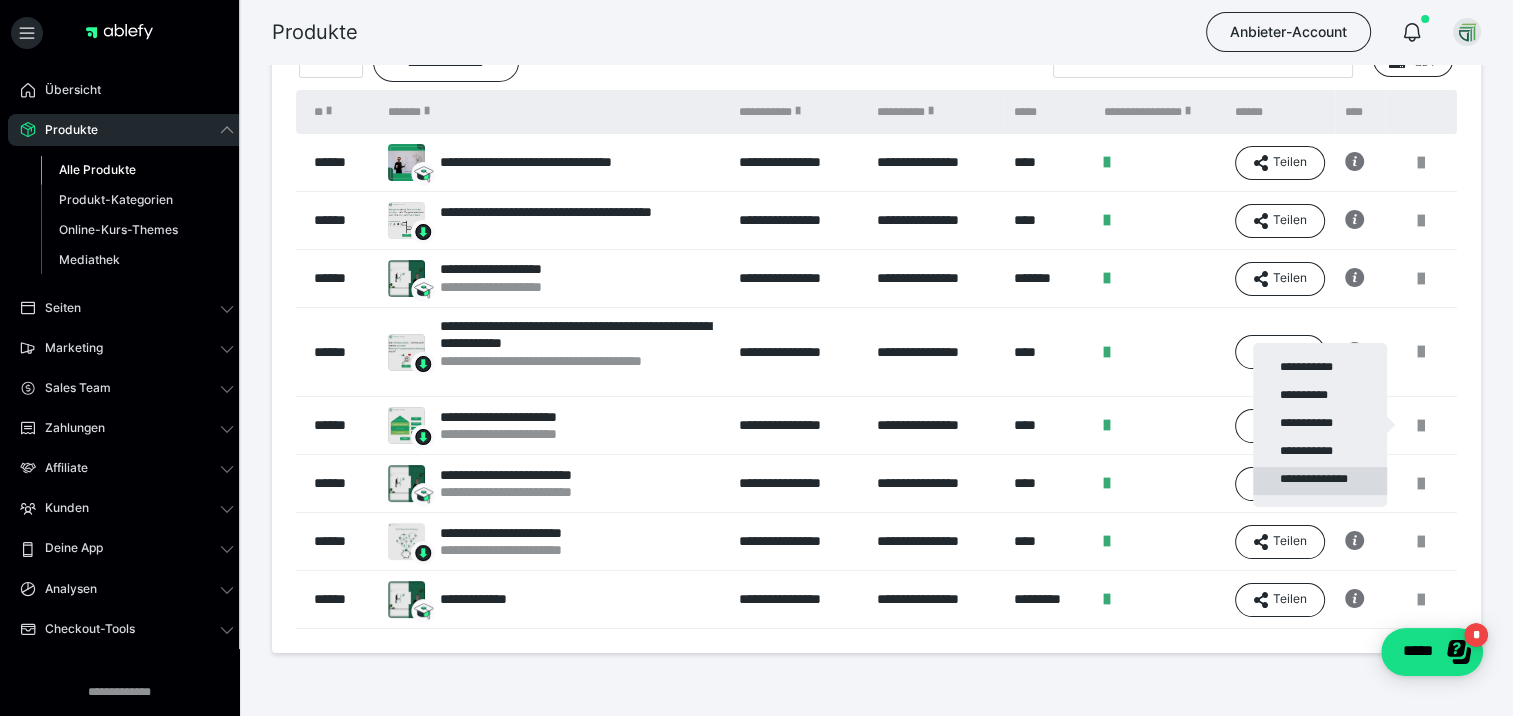 click on "**********" at bounding box center [1320, 481] 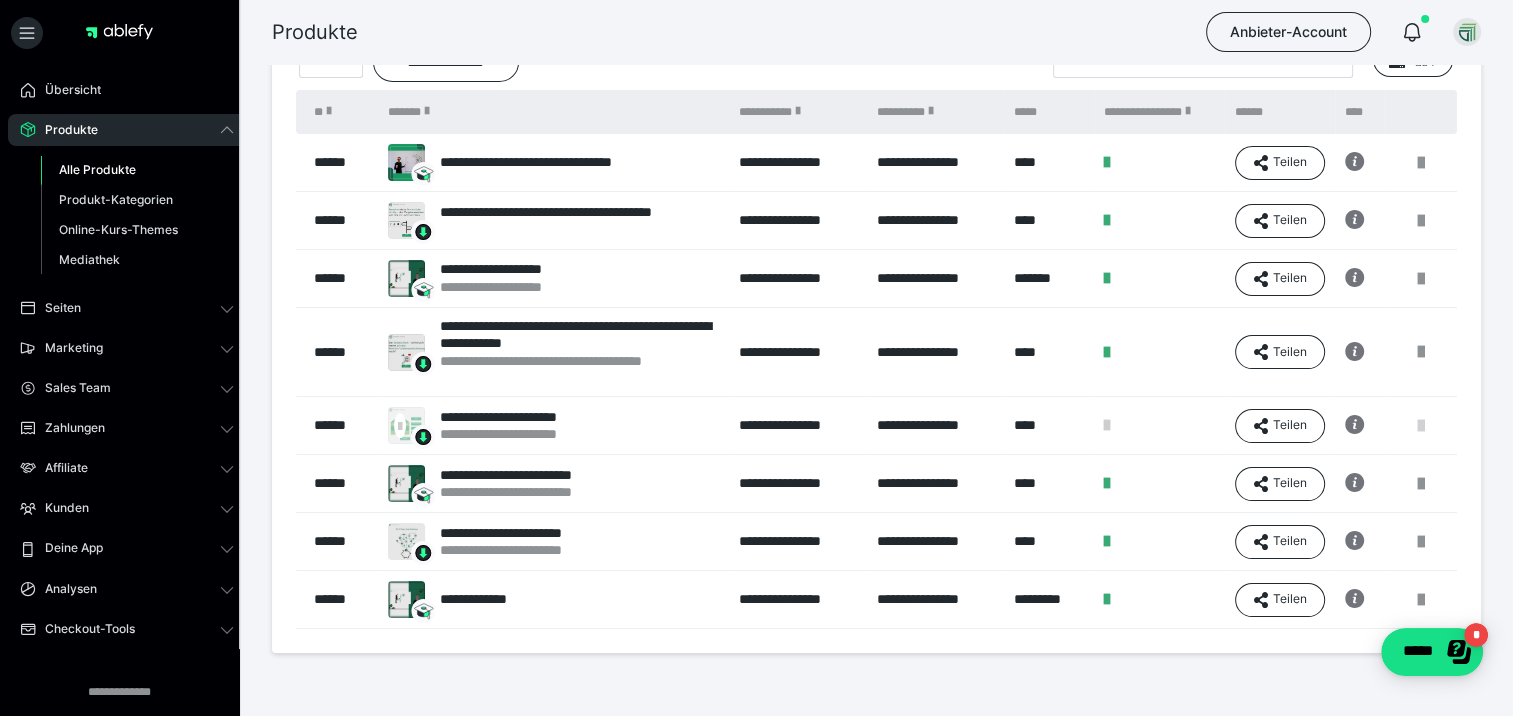 click at bounding box center [1421, 426] 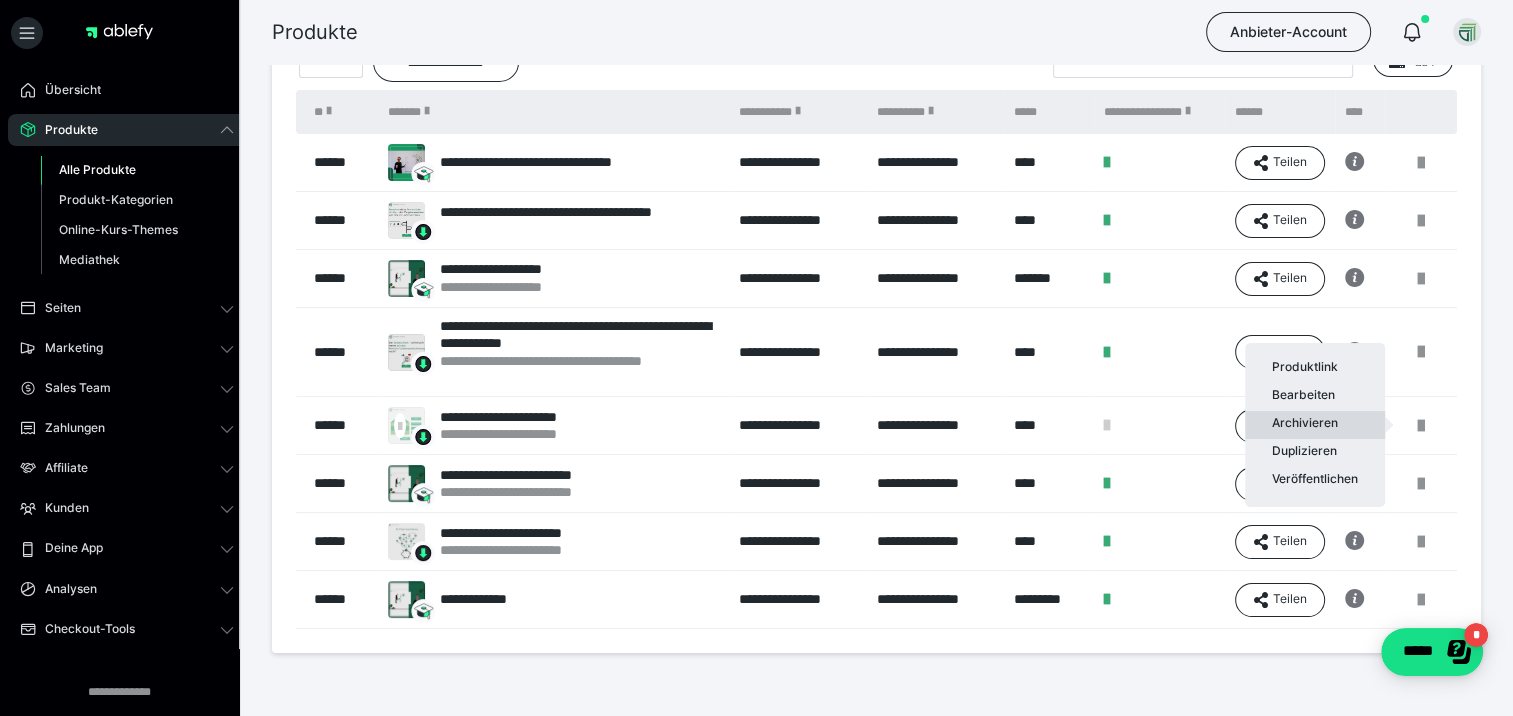 click on "Archivieren" at bounding box center (1315, 425) 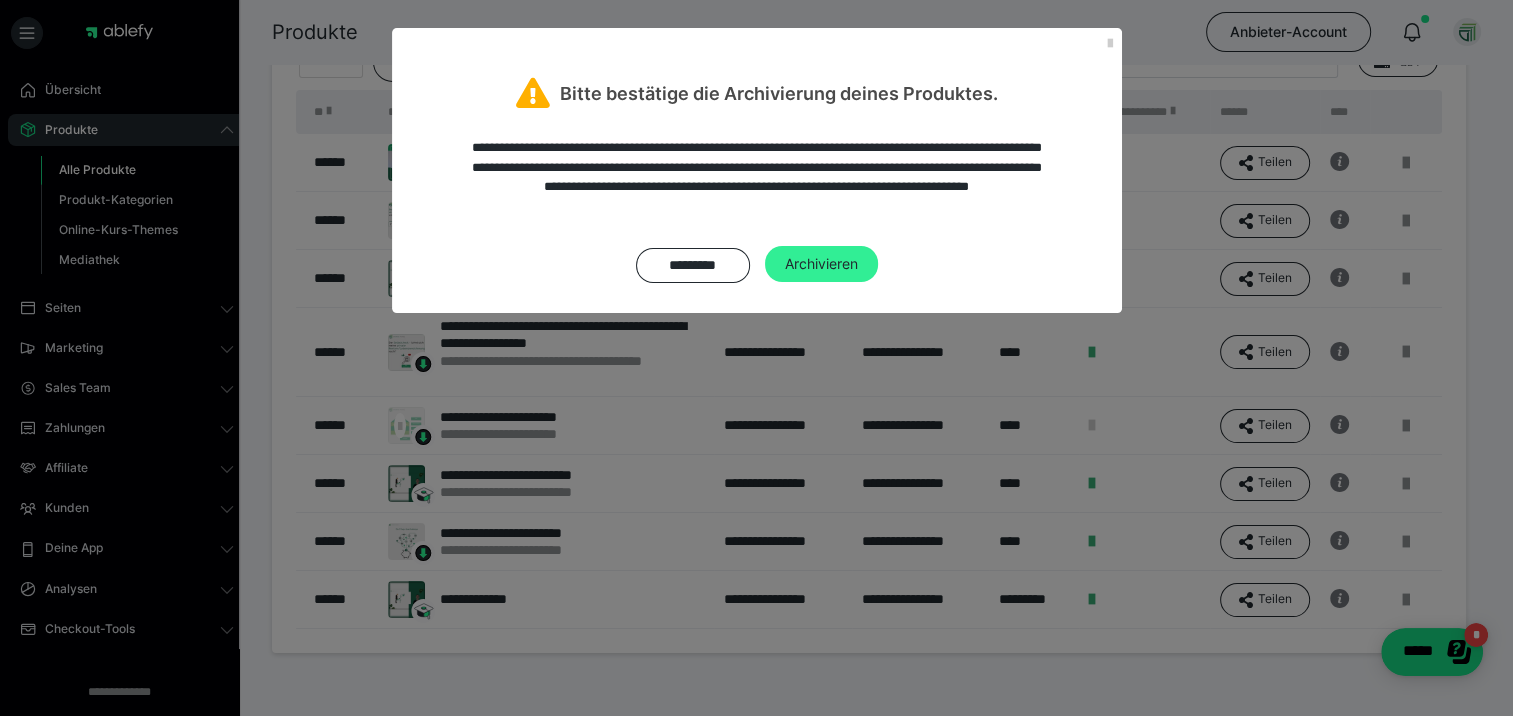 click on "Archivieren" at bounding box center (821, 264) 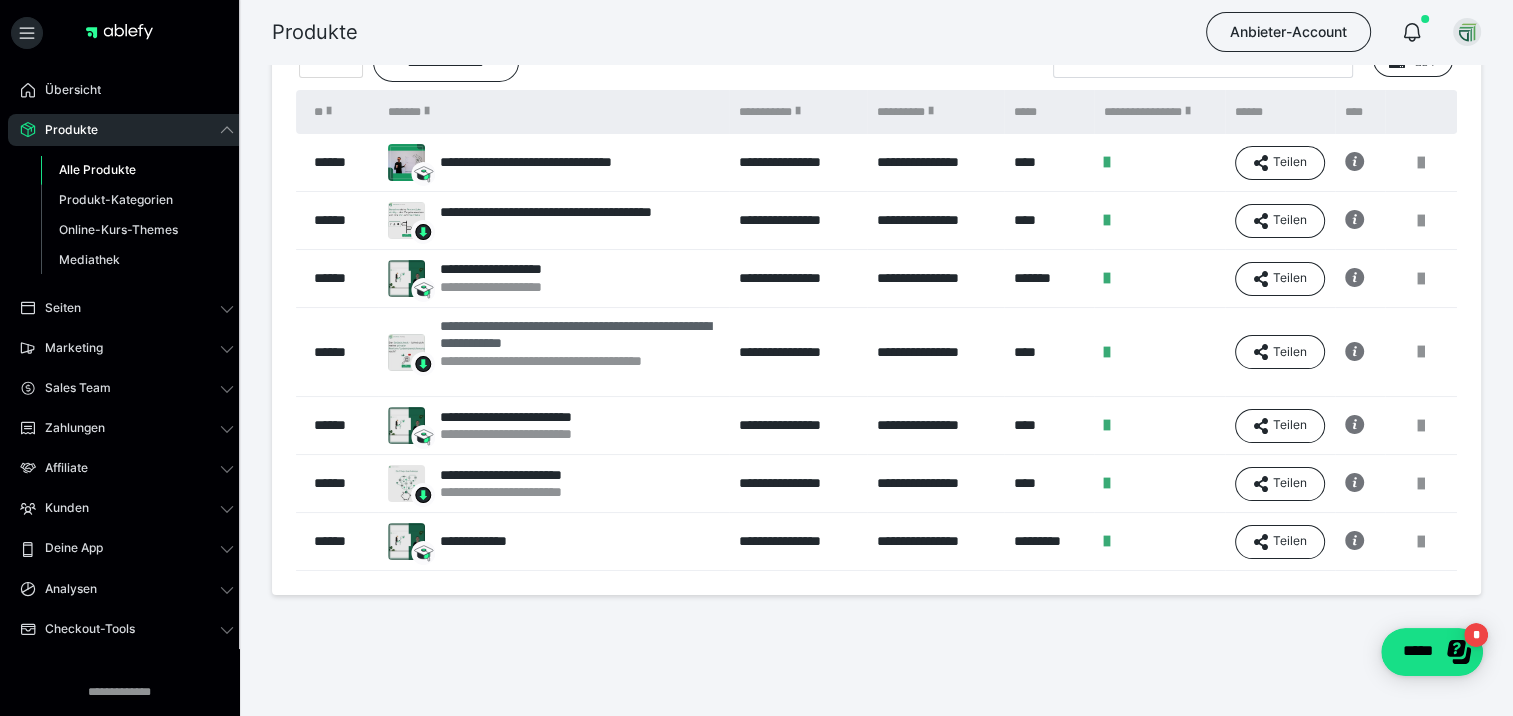 scroll, scrollTop: 0, scrollLeft: 0, axis: both 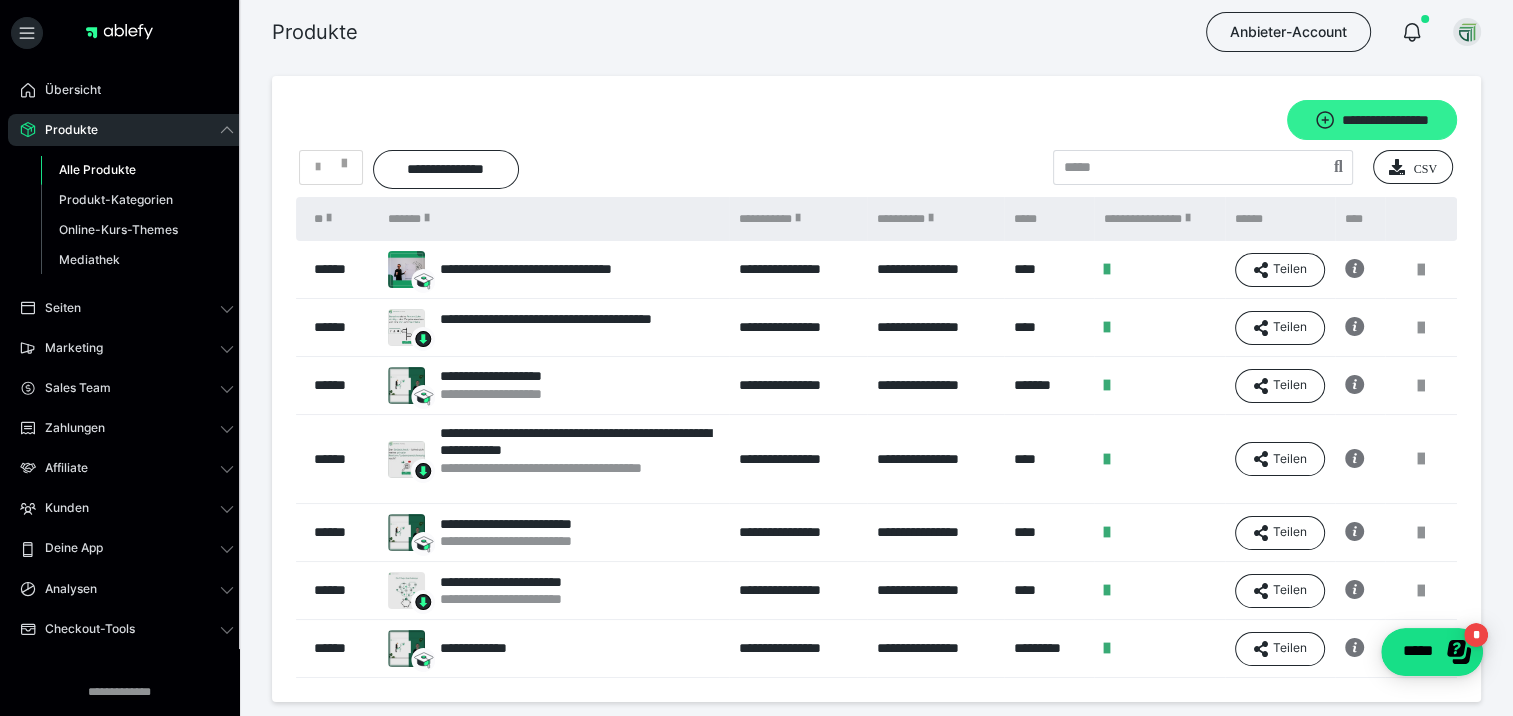 click on "**********" at bounding box center [1372, 120] 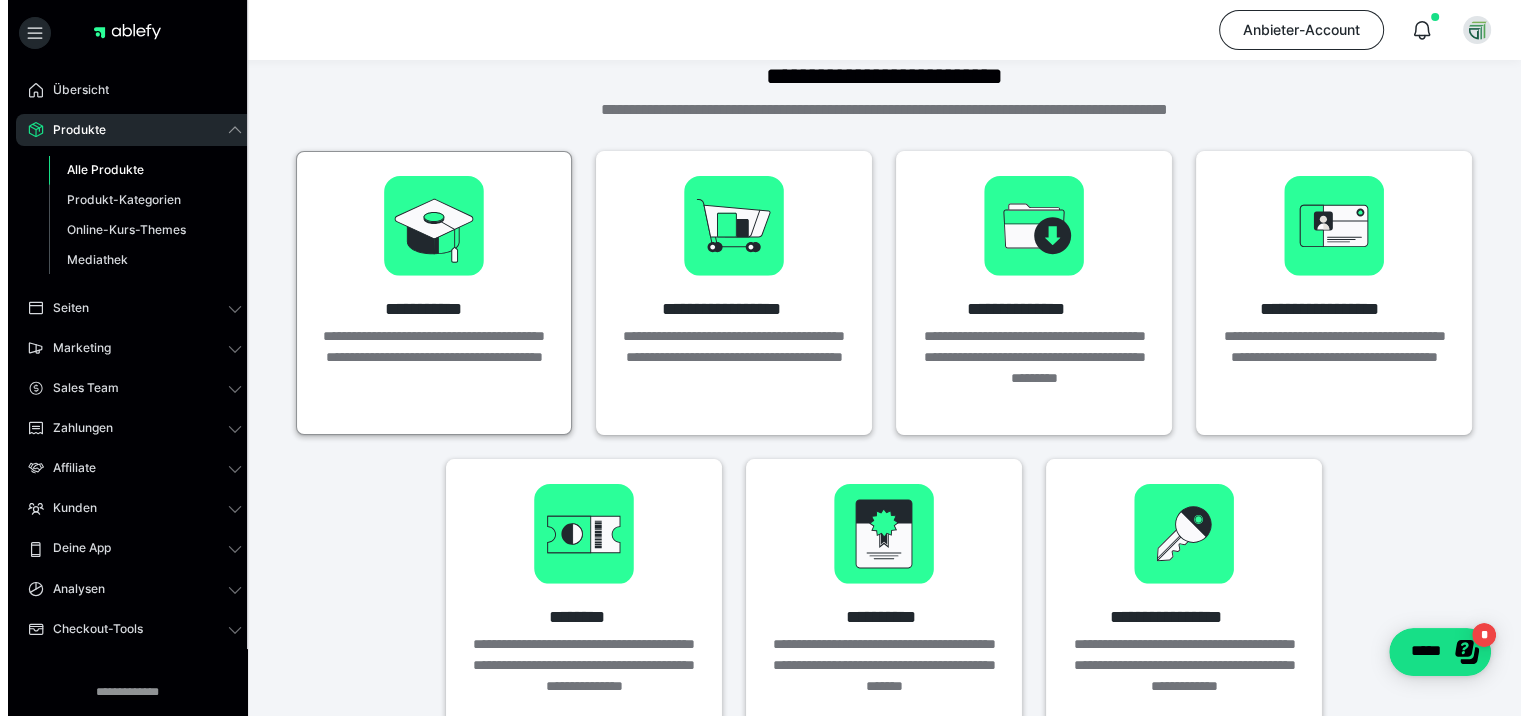 scroll, scrollTop: 32, scrollLeft: 0, axis: vertical 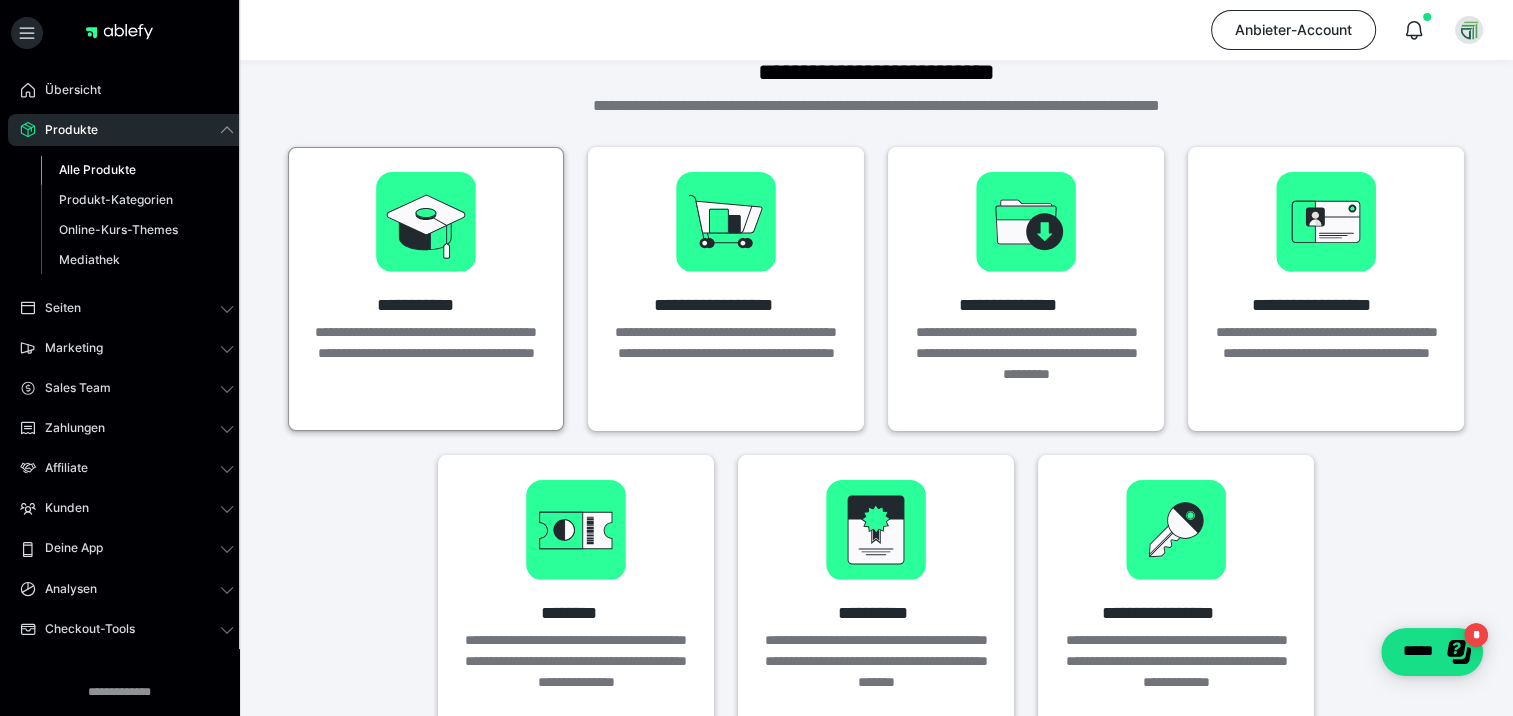 click at bounding box center [426, 222] 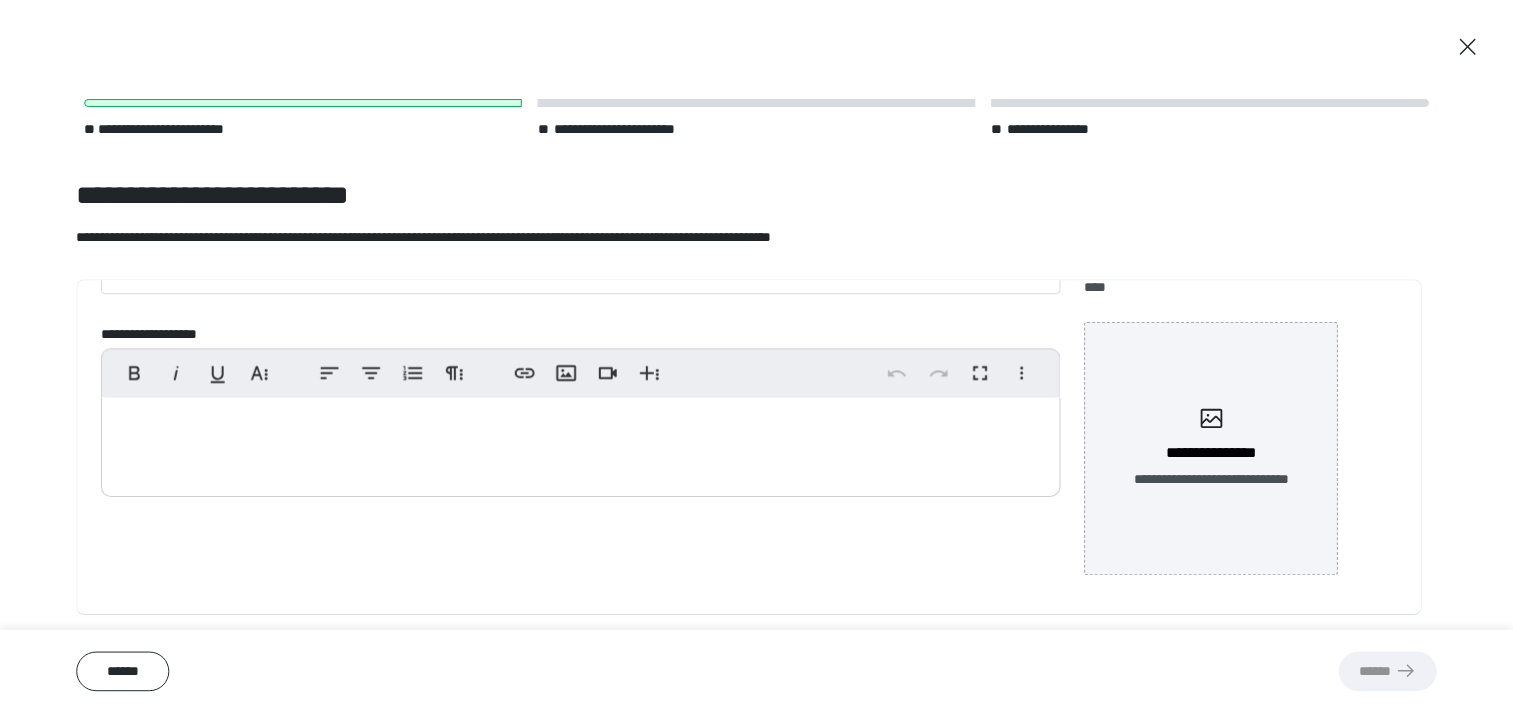 scroll, scrollTop: 0, scrollLeft: 0, axis: both 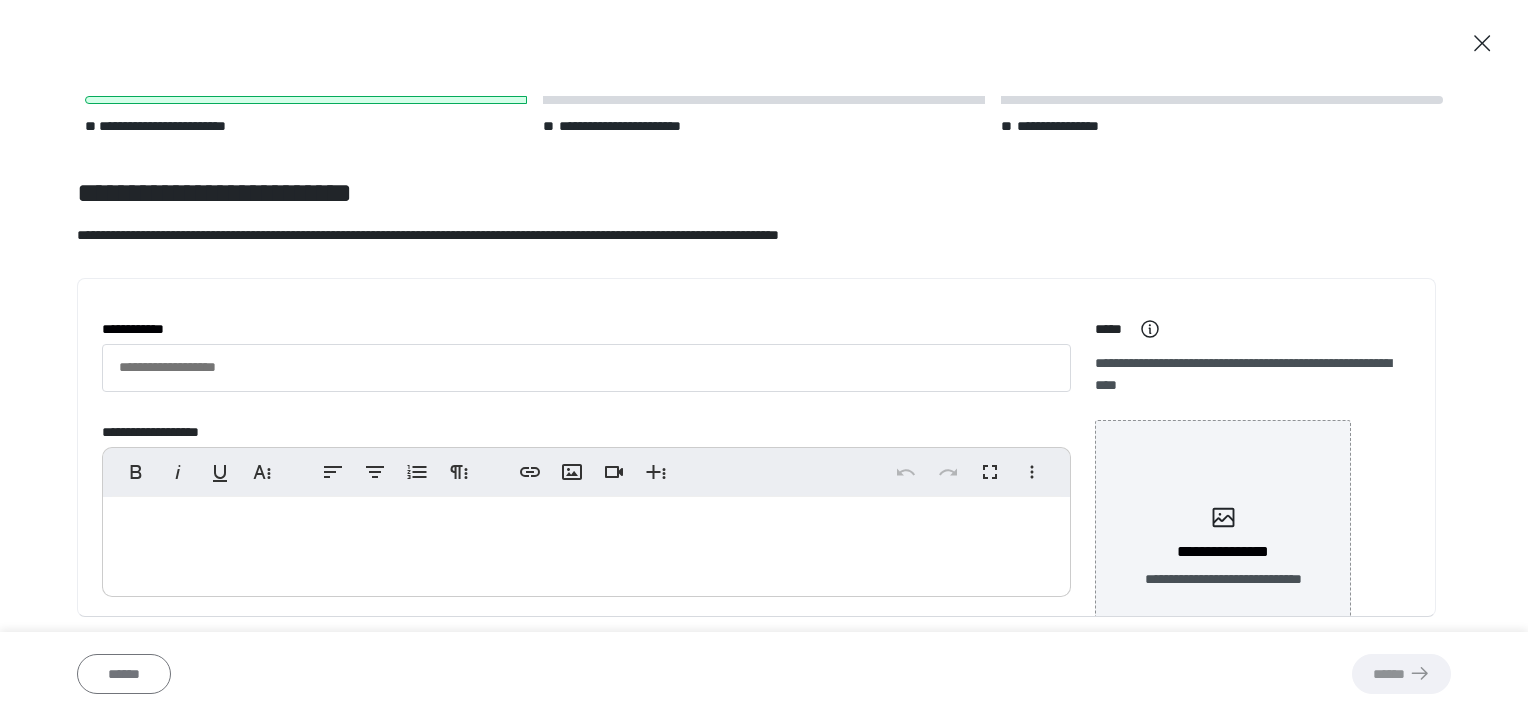 click on "******" at bounding box center (124, 674) 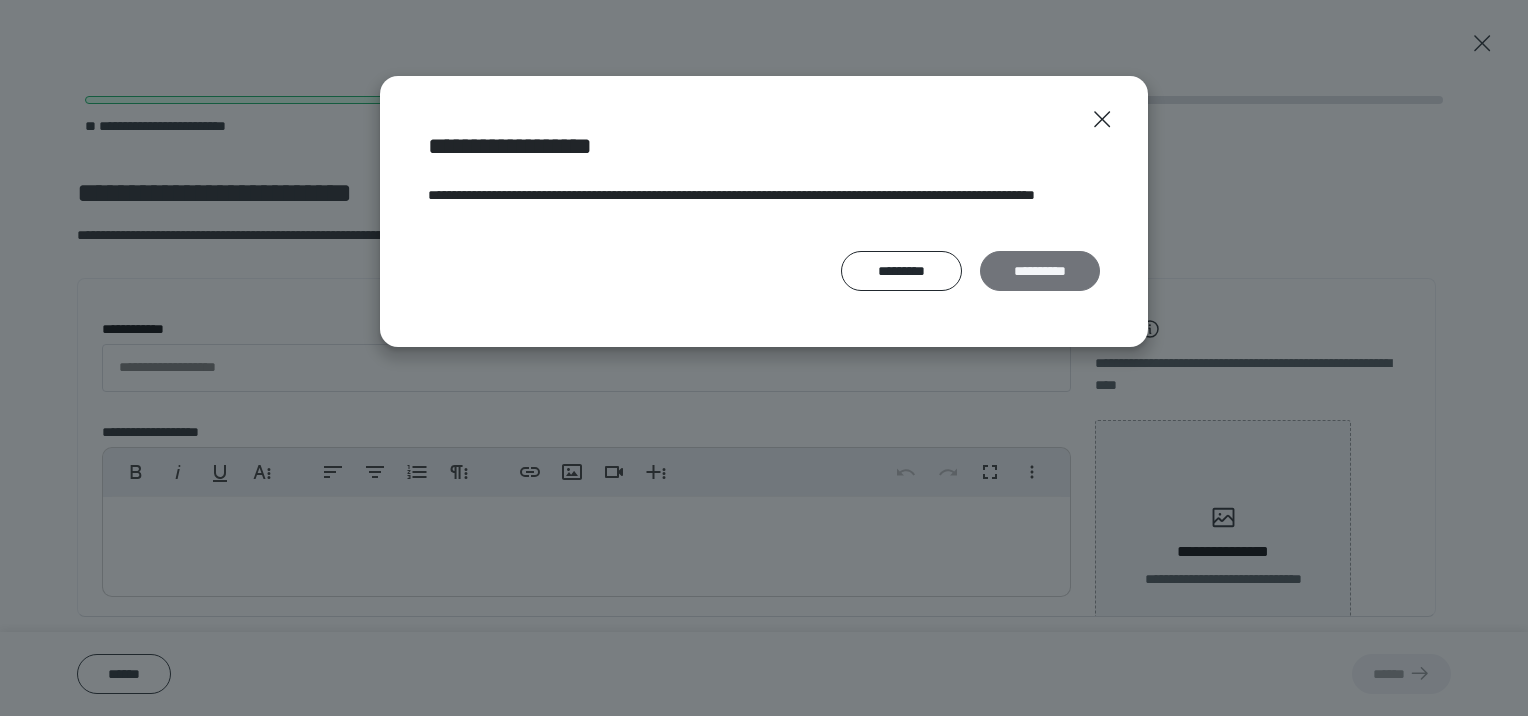 click on "**********" at bounding box center [1040, 271] 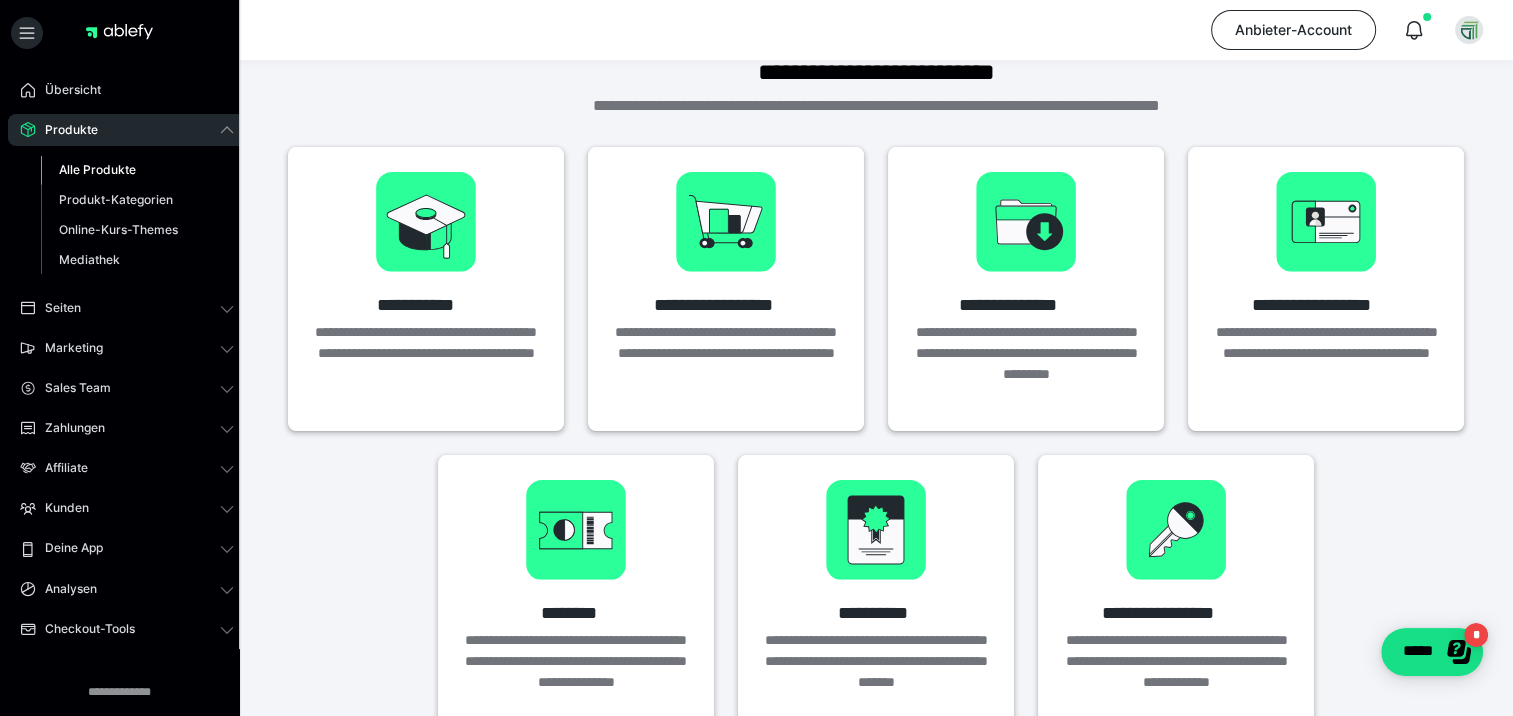 click on "Alle Produkte" at bounding box center (97, 169) 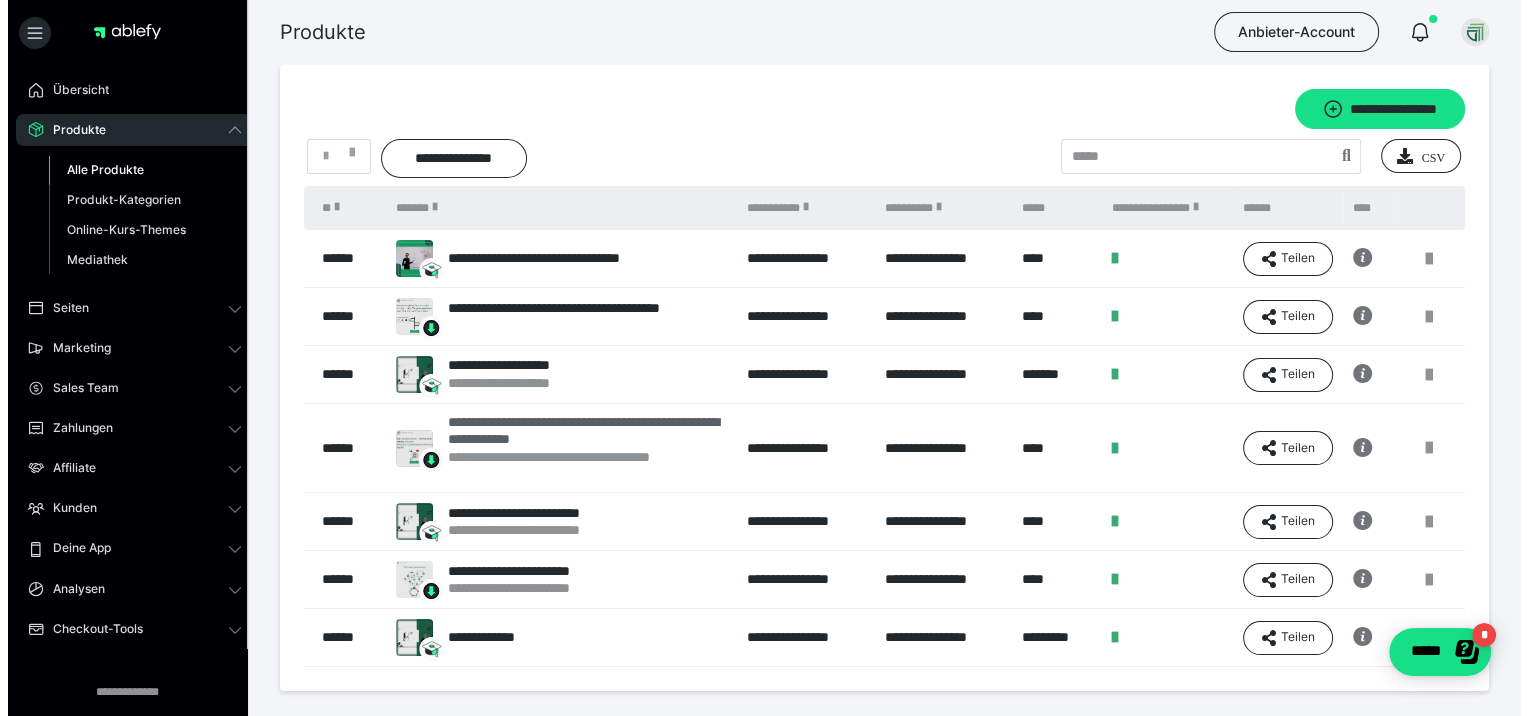 scroll, scrollTop: 0, scrollLeft: 0, axis: both 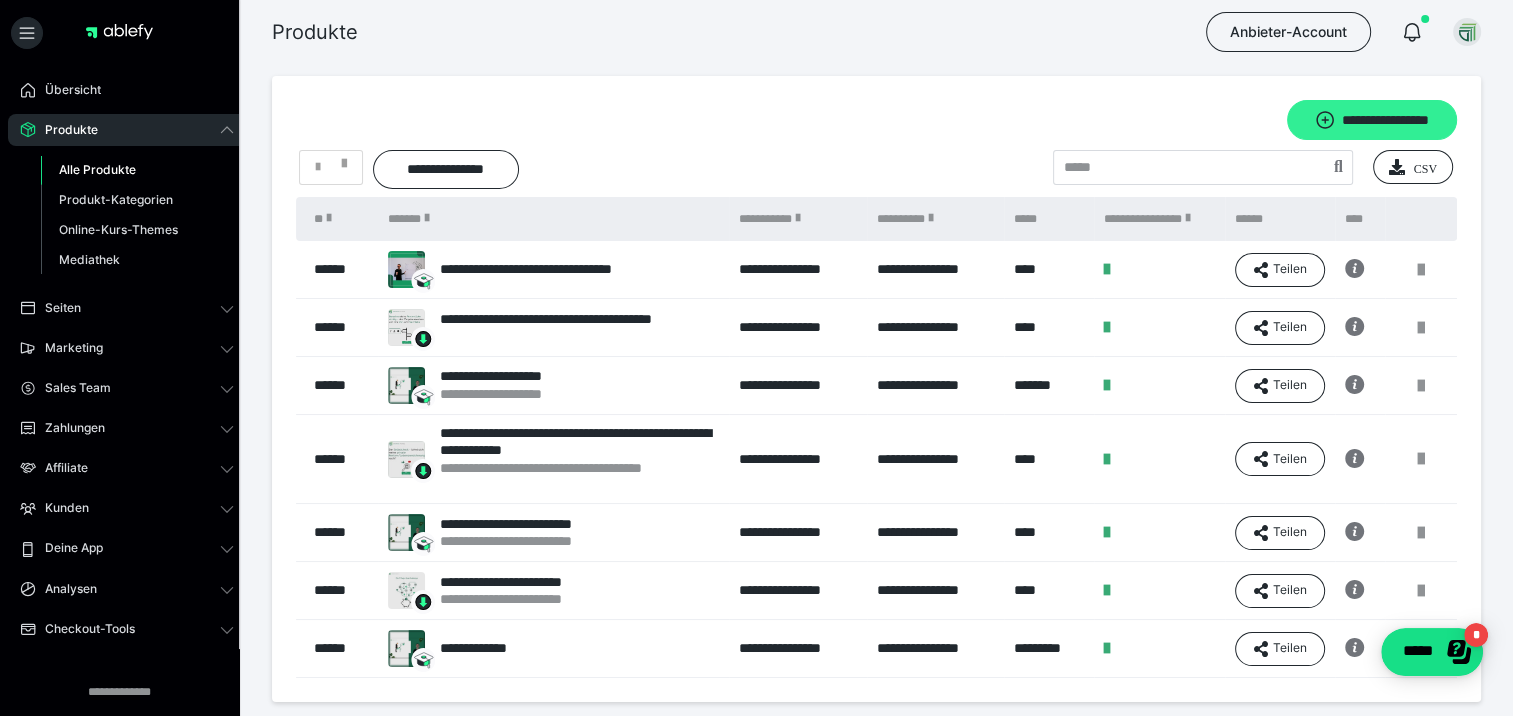 click on "**********" at bounding box center (1372, 120) 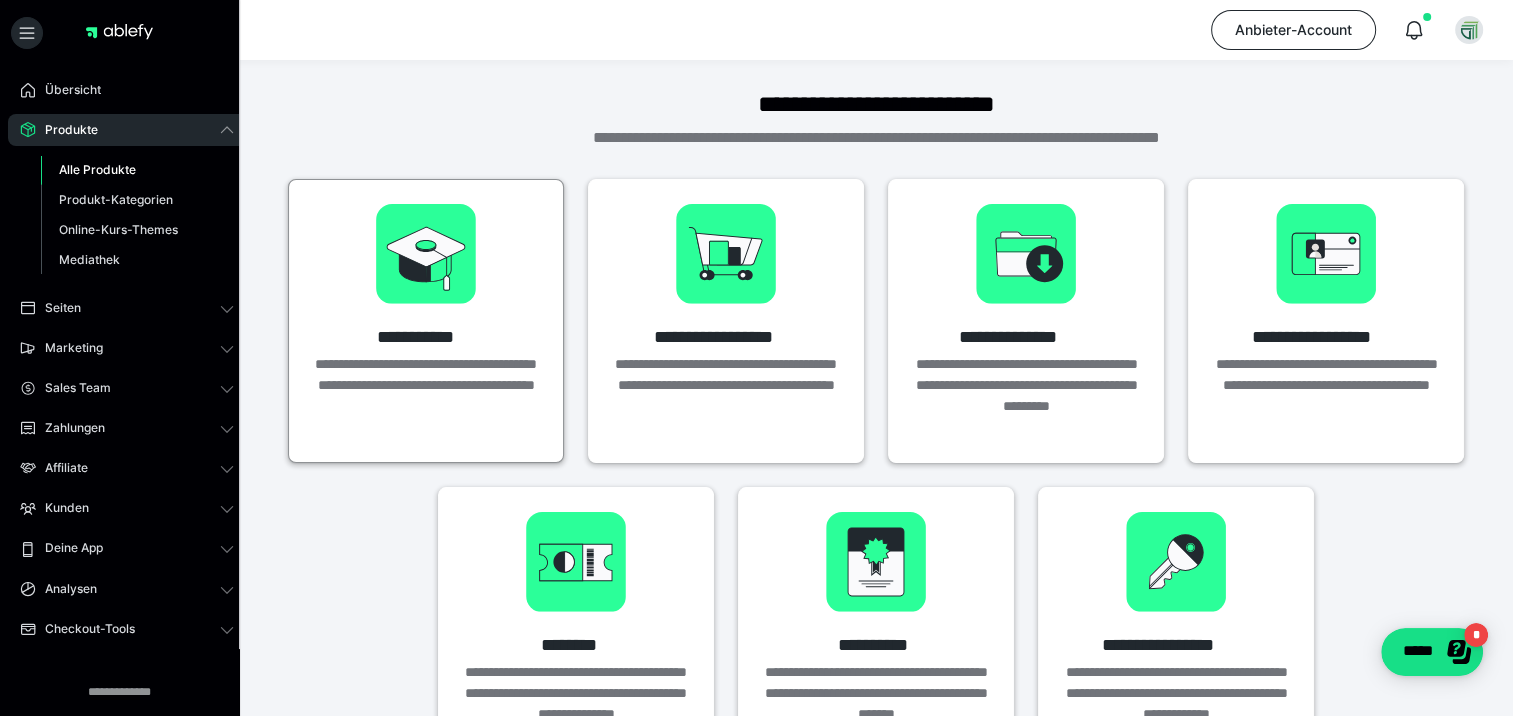 click on "**********" at bounding box center [427, 337] 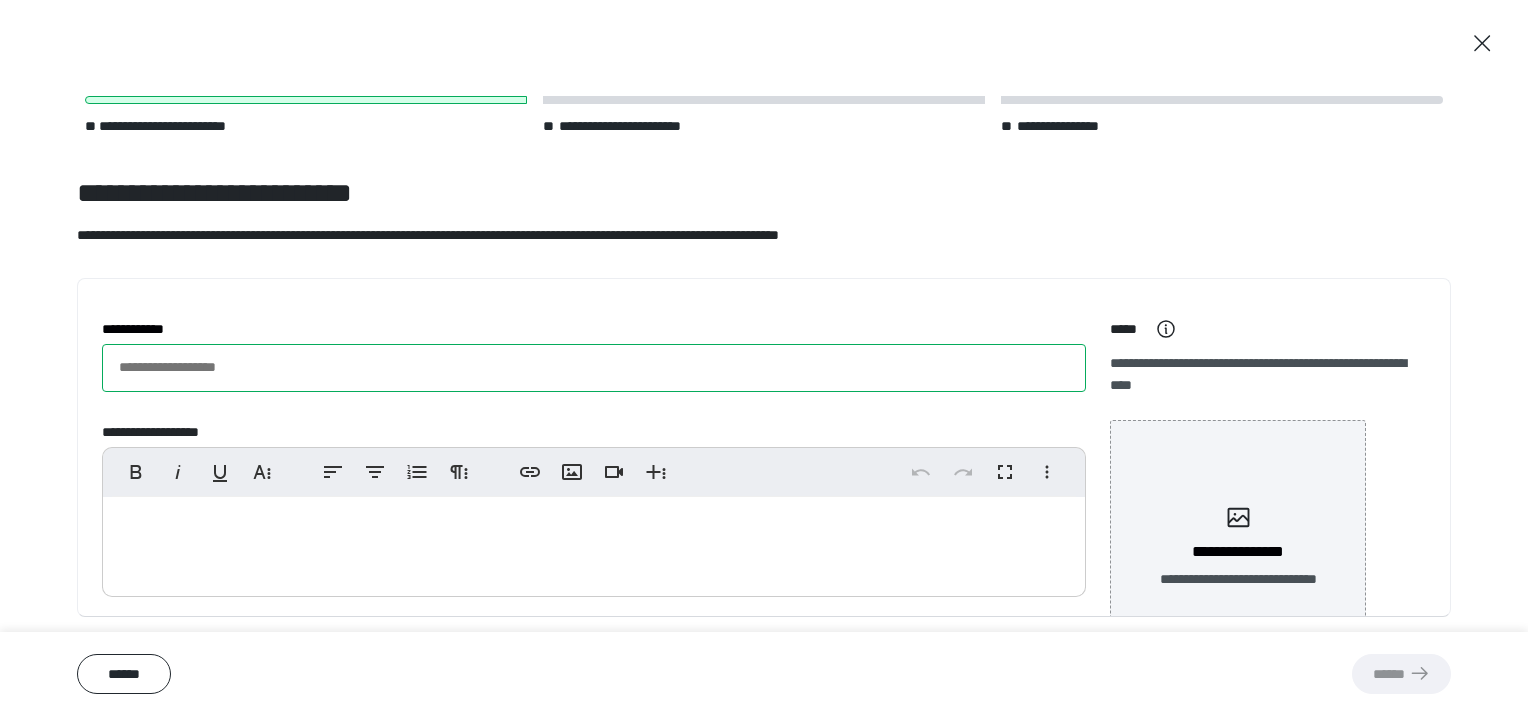 click on "**********" at bounding box center [594, 368] 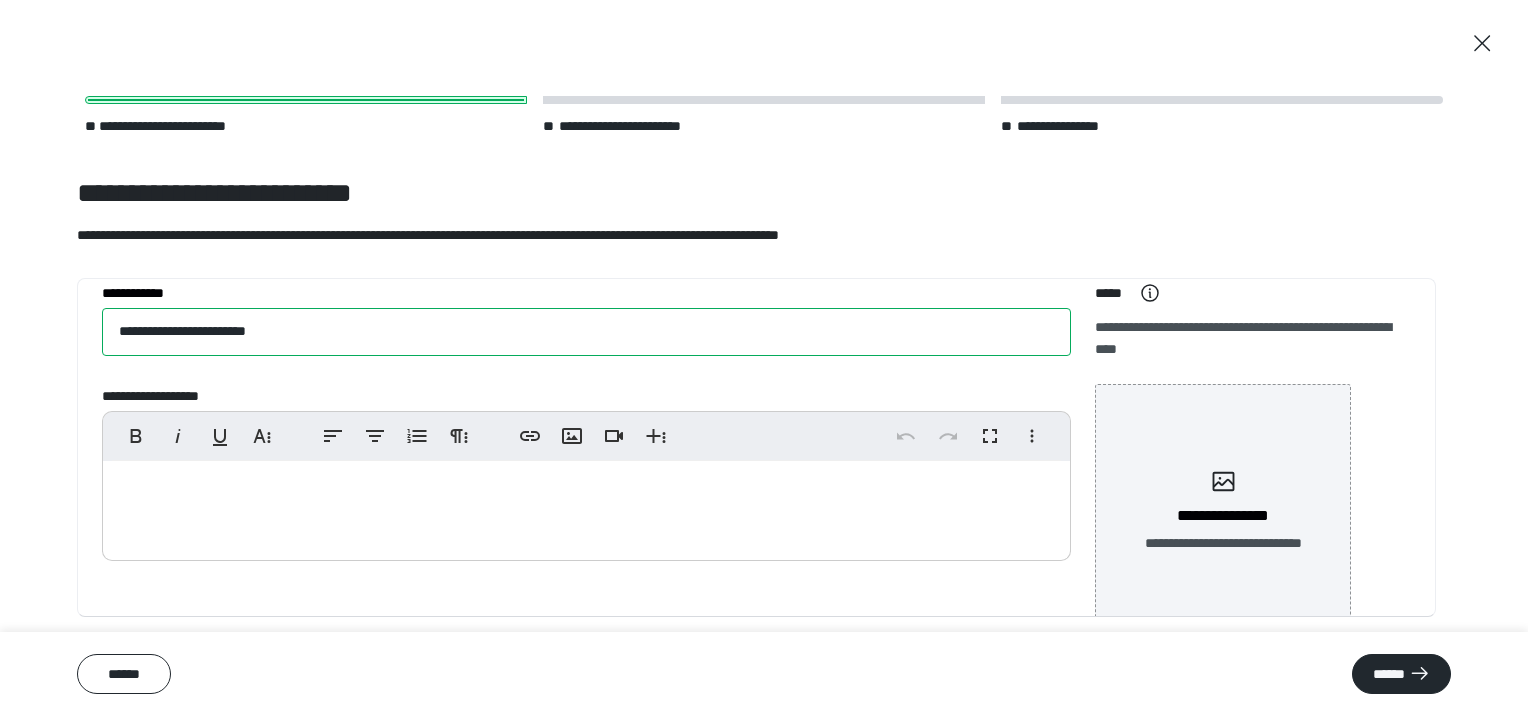 scroll, scrollTop: 46, scrollLeft: 0, axis: vertical 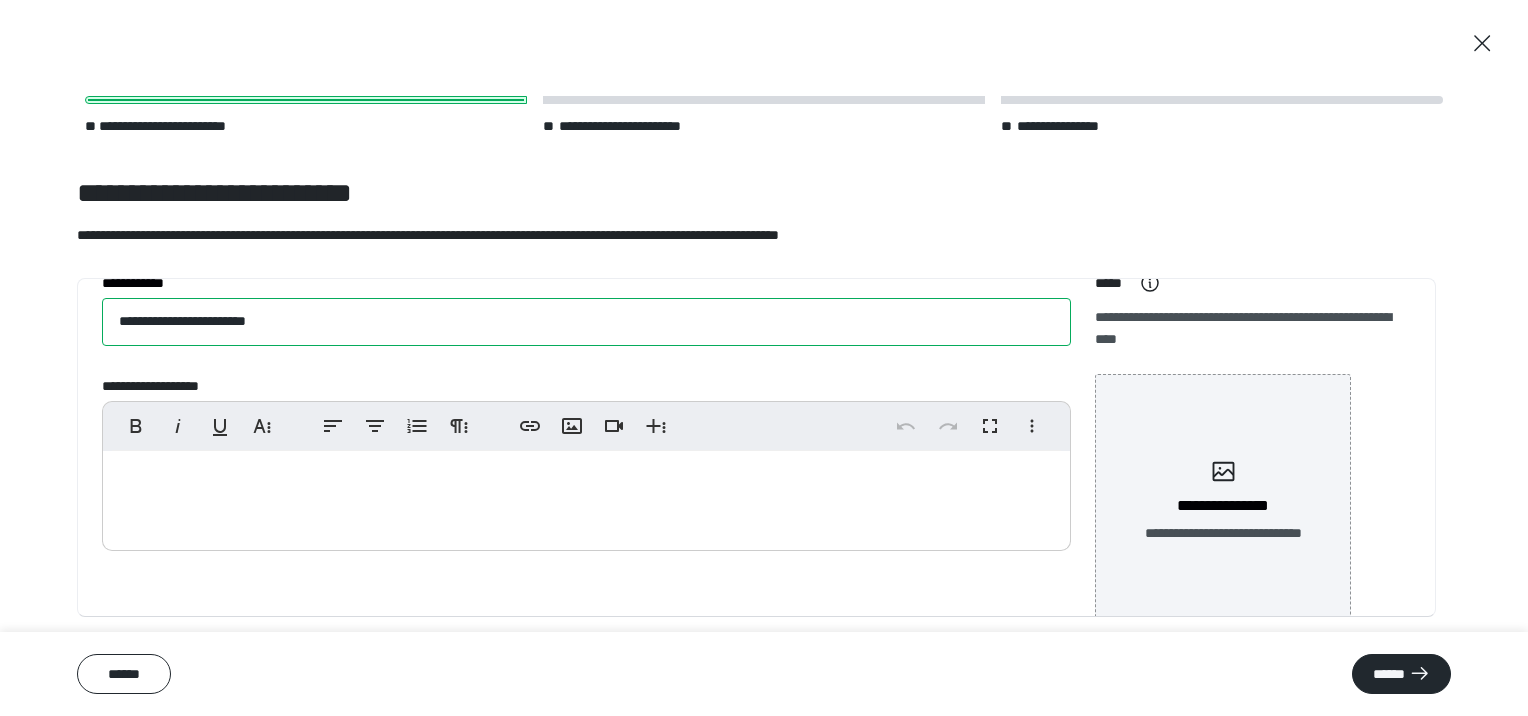 click on "**********" at bounding box center (586, 322) 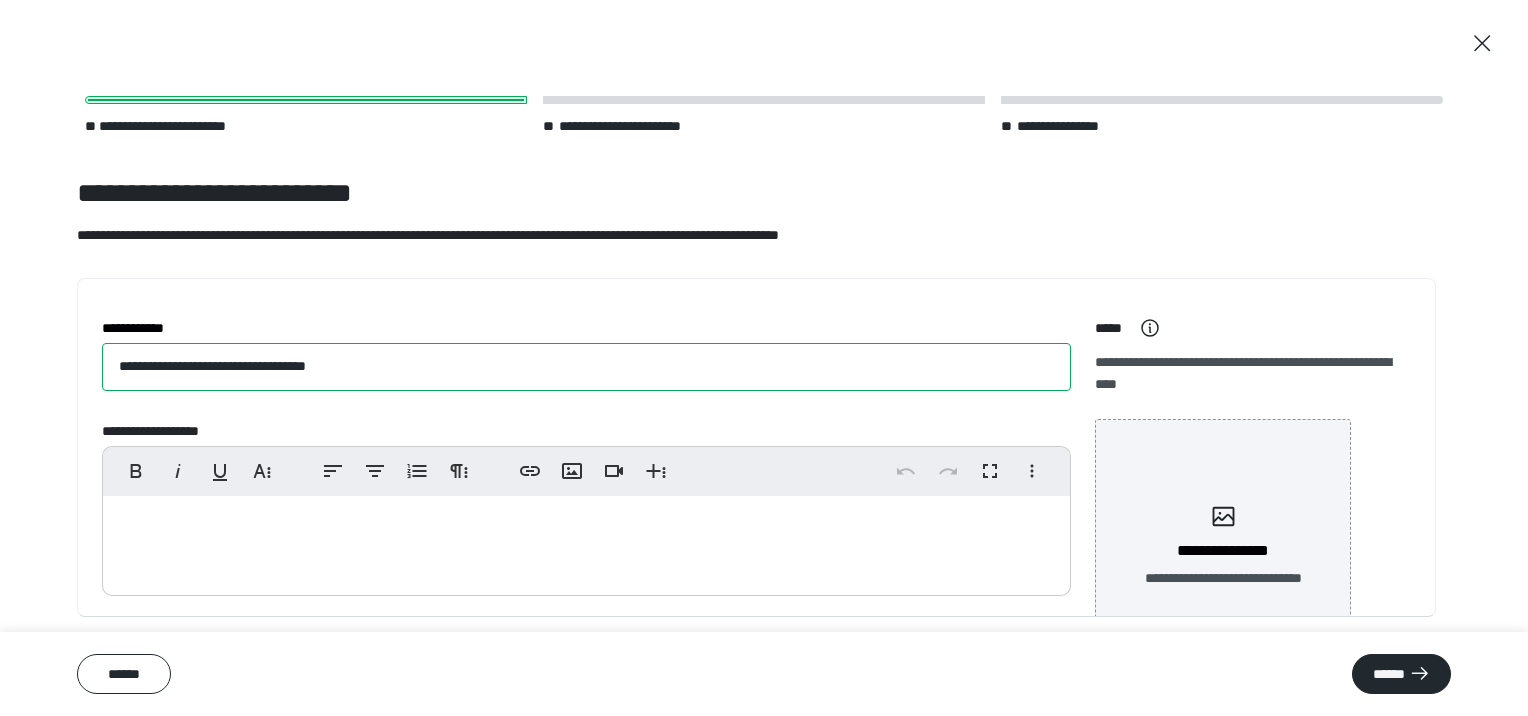 scroll, scrollTop: 2, scrollLeft: 0, axis: vertical 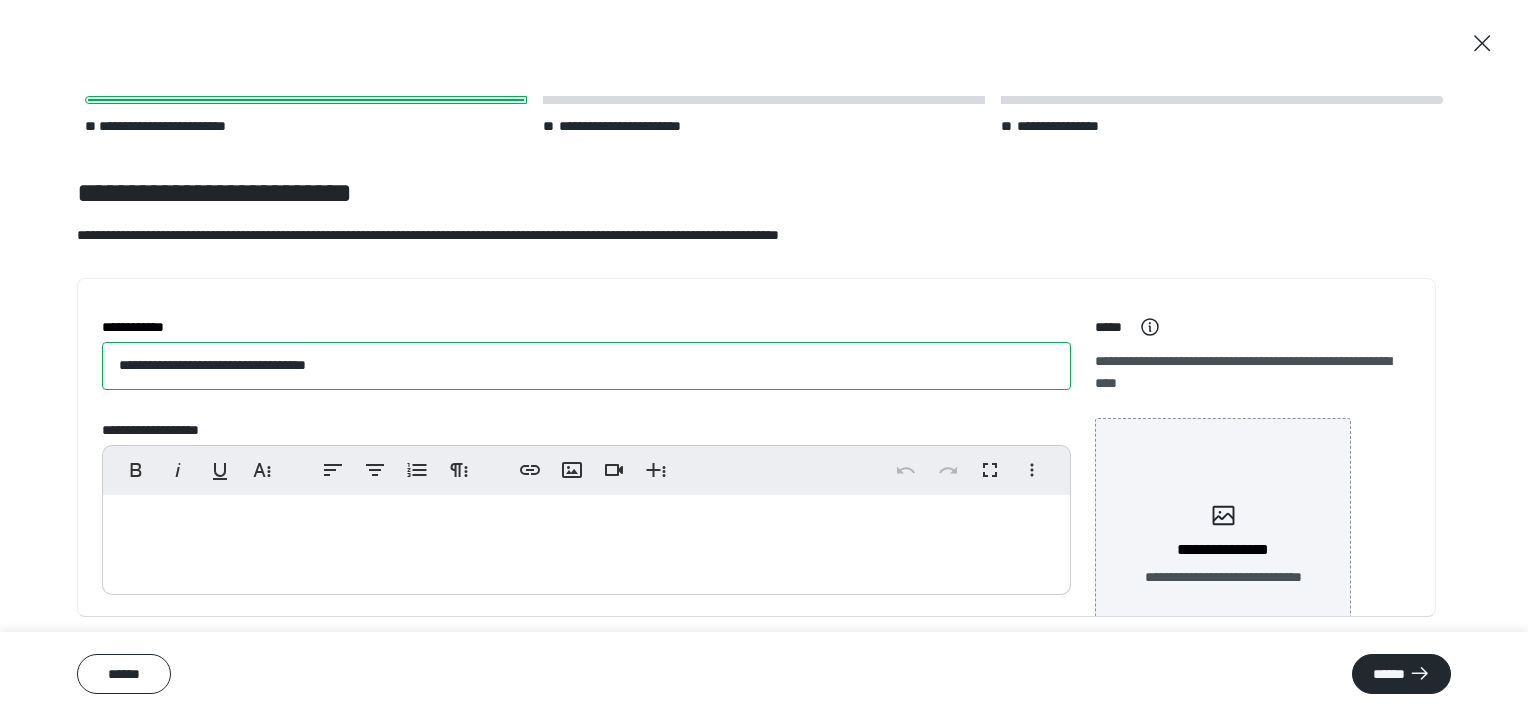 type on "**********" 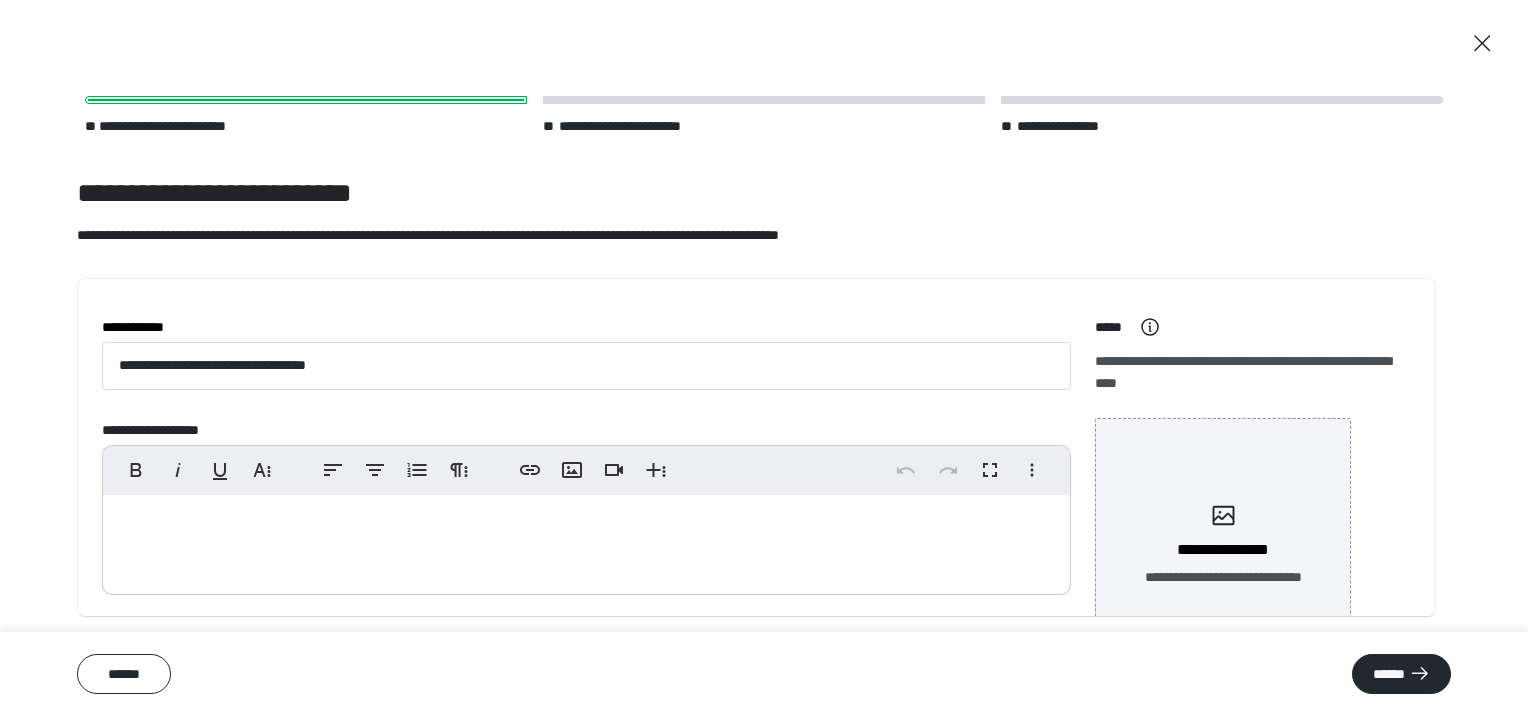 click at bounding box center [586, 540] 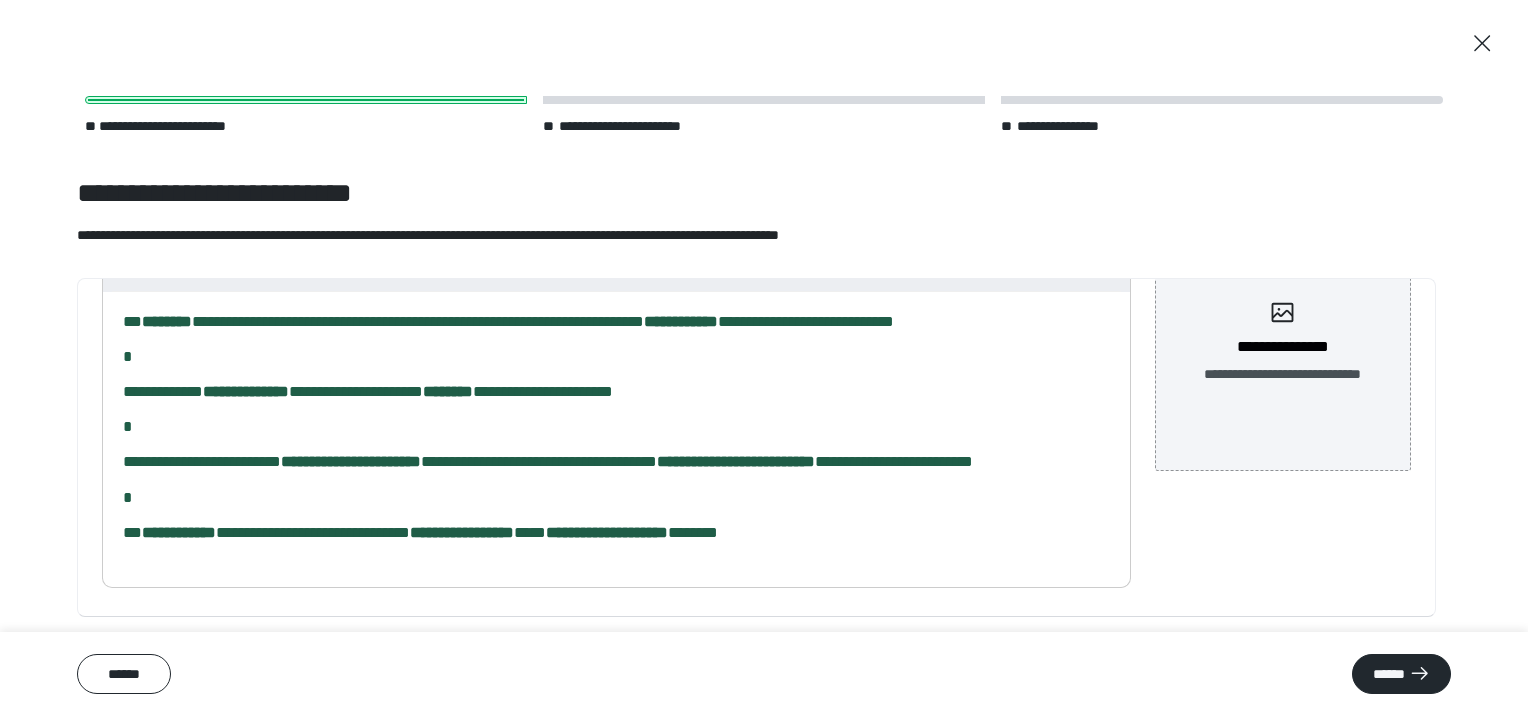 scroll, scrollTop: 216, scrollLeft: 0, axis: vertical 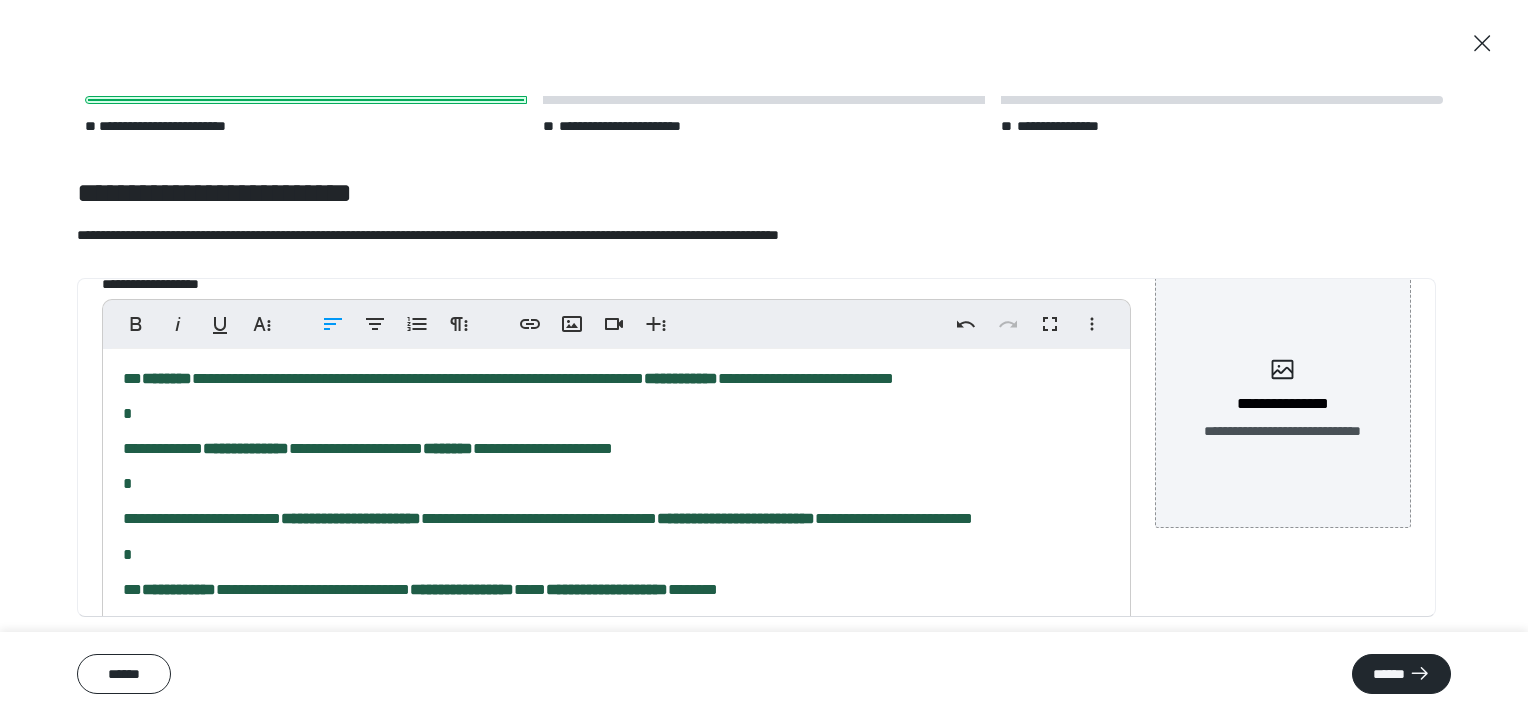 click on "**********" at bounding box center (508, 378) 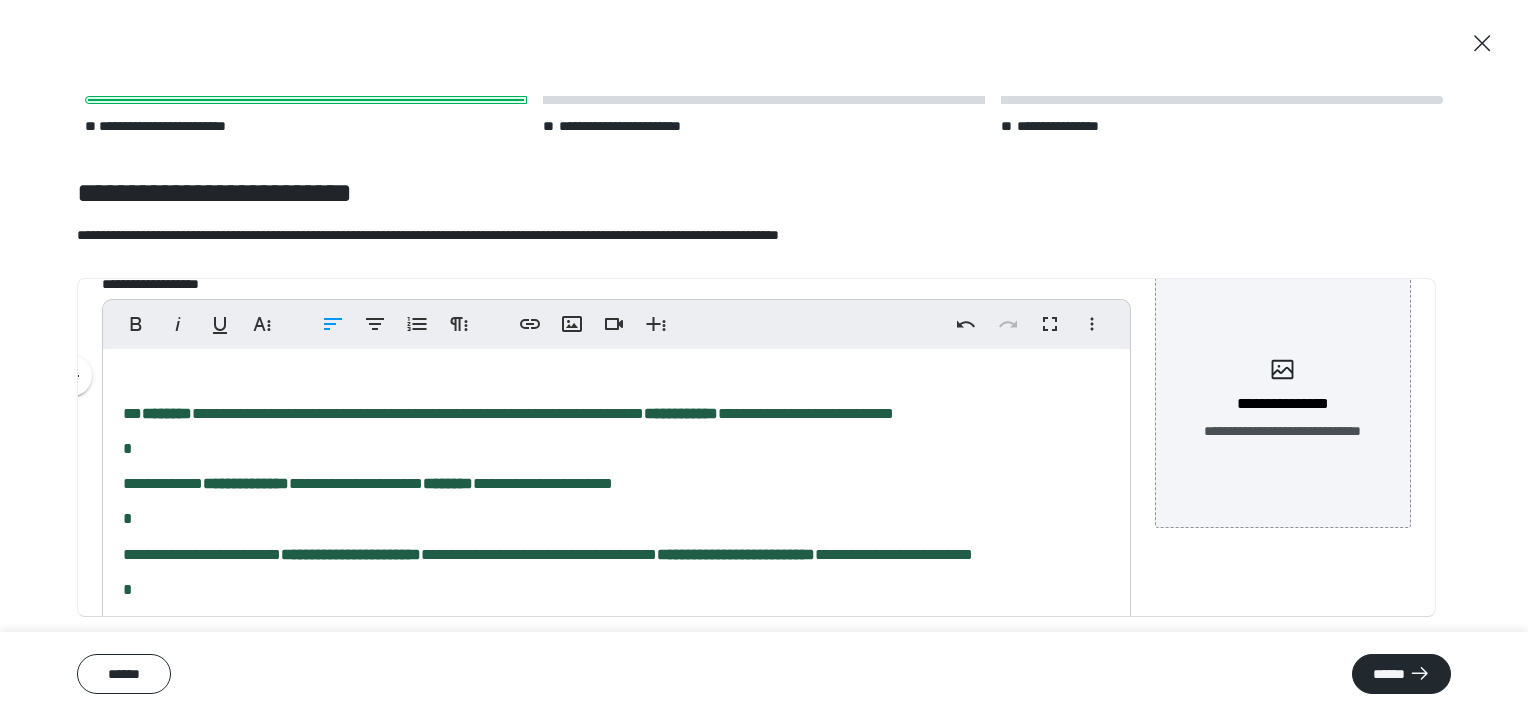 type 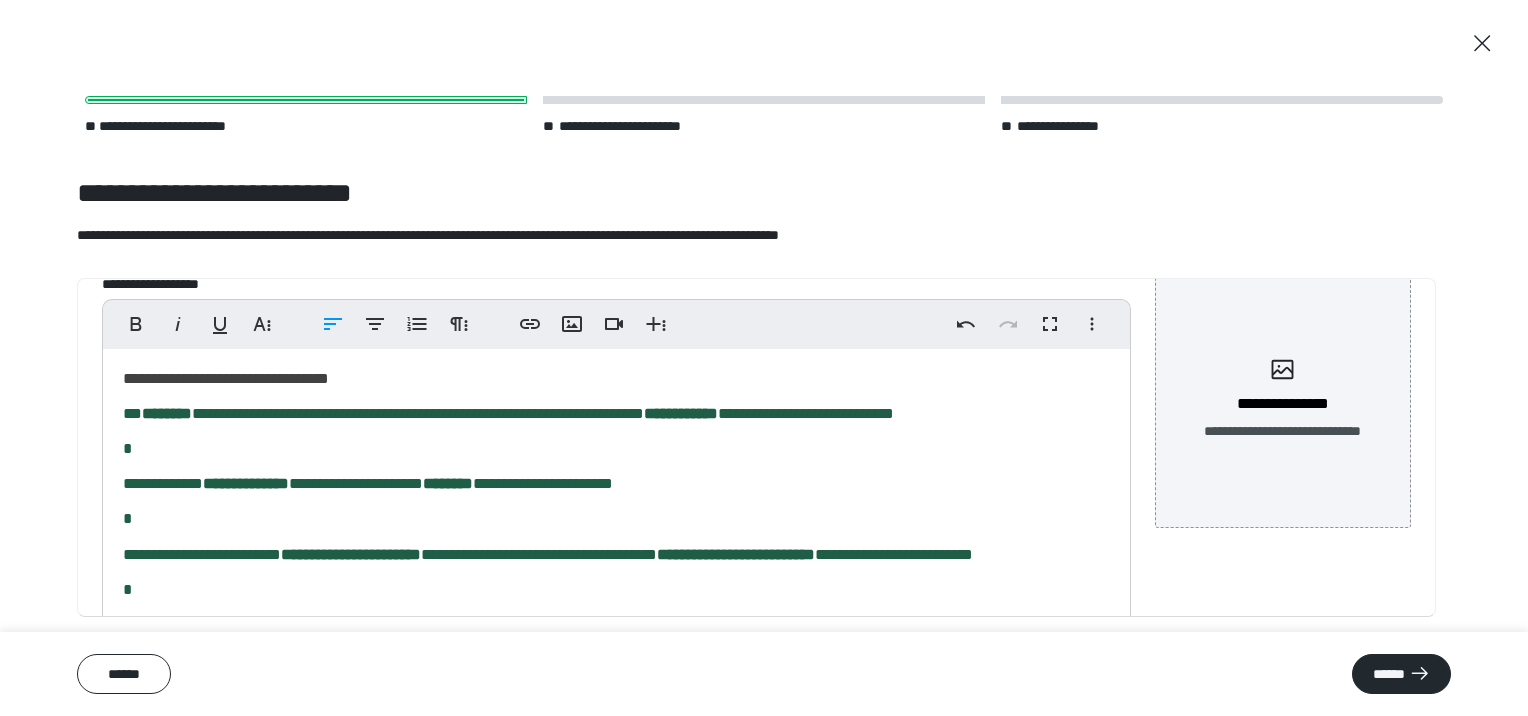 click on "**********" at bounding box center [616, 510] 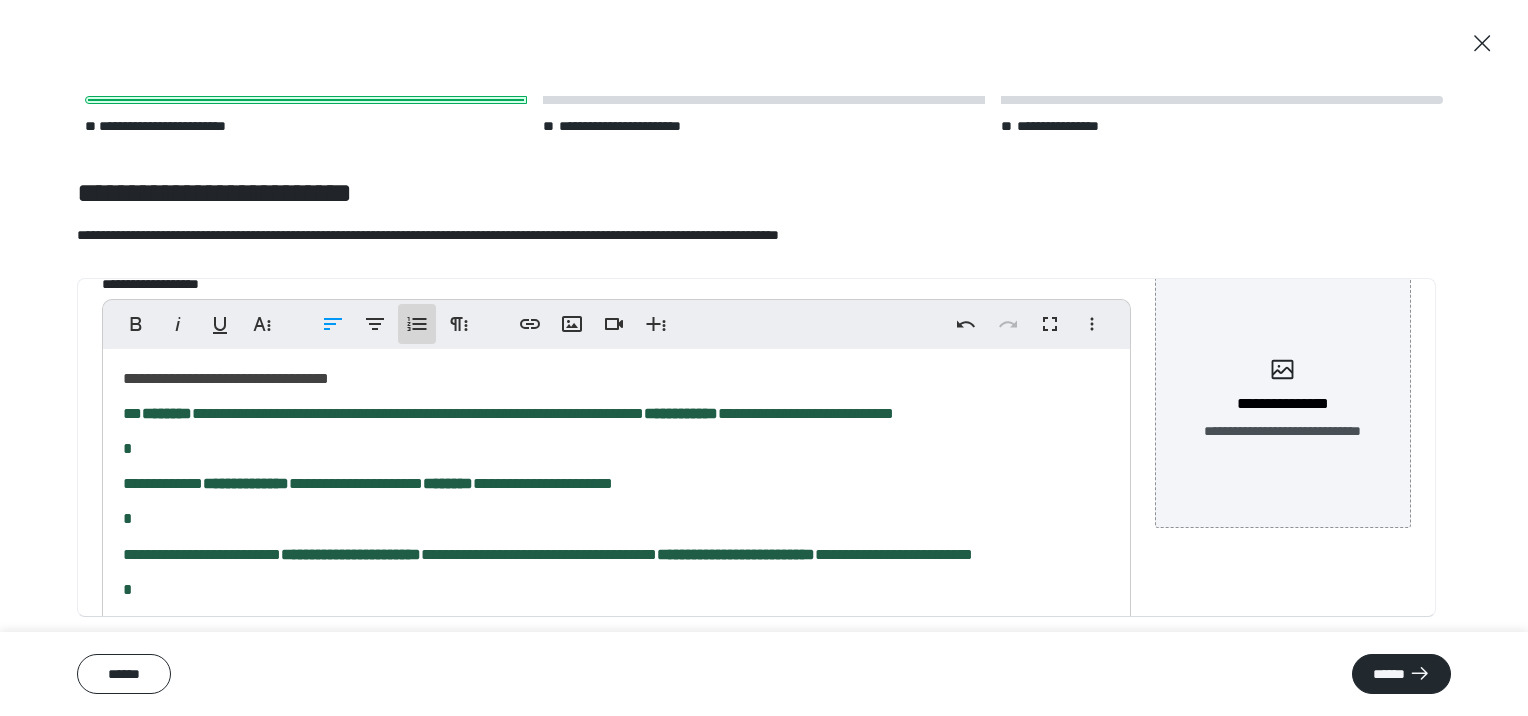click 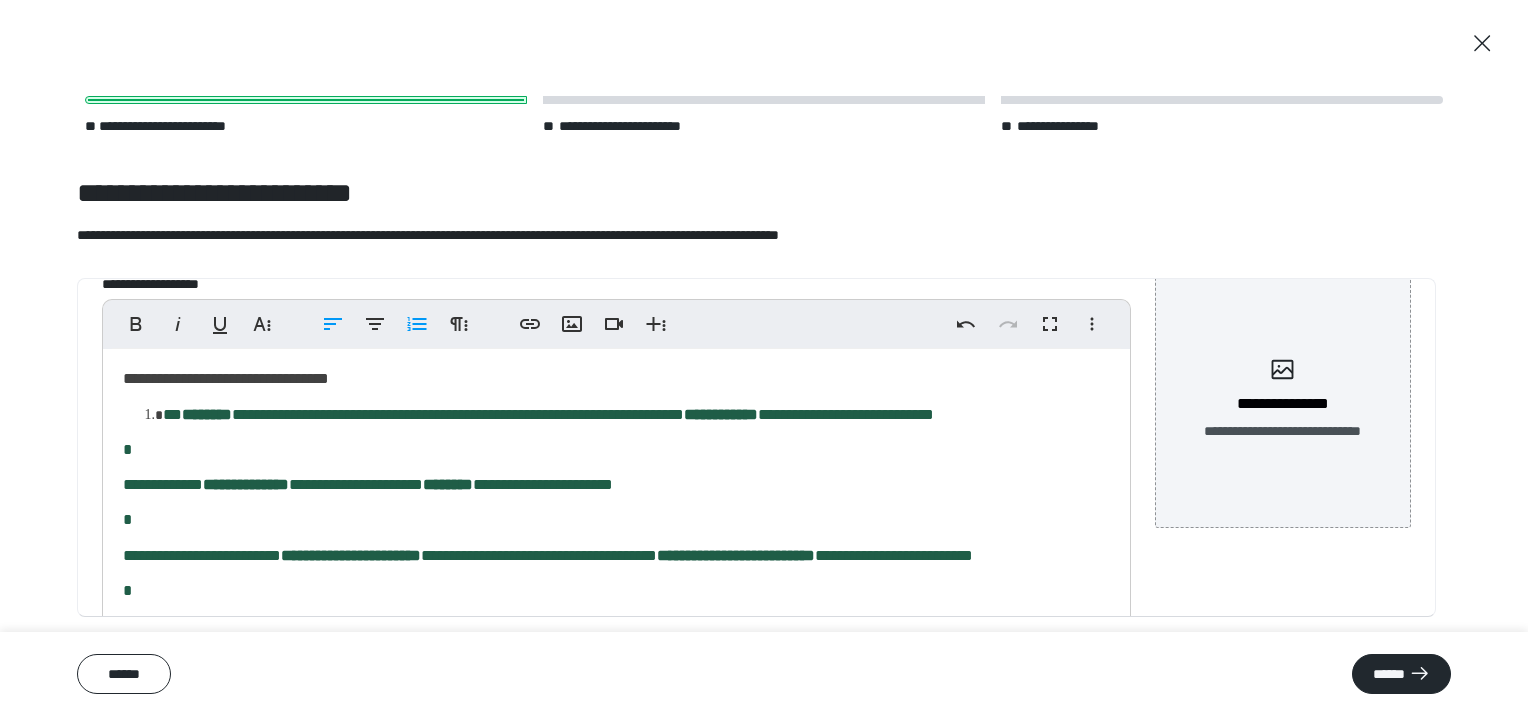 click on "**********" at bounding box center (616, 510) 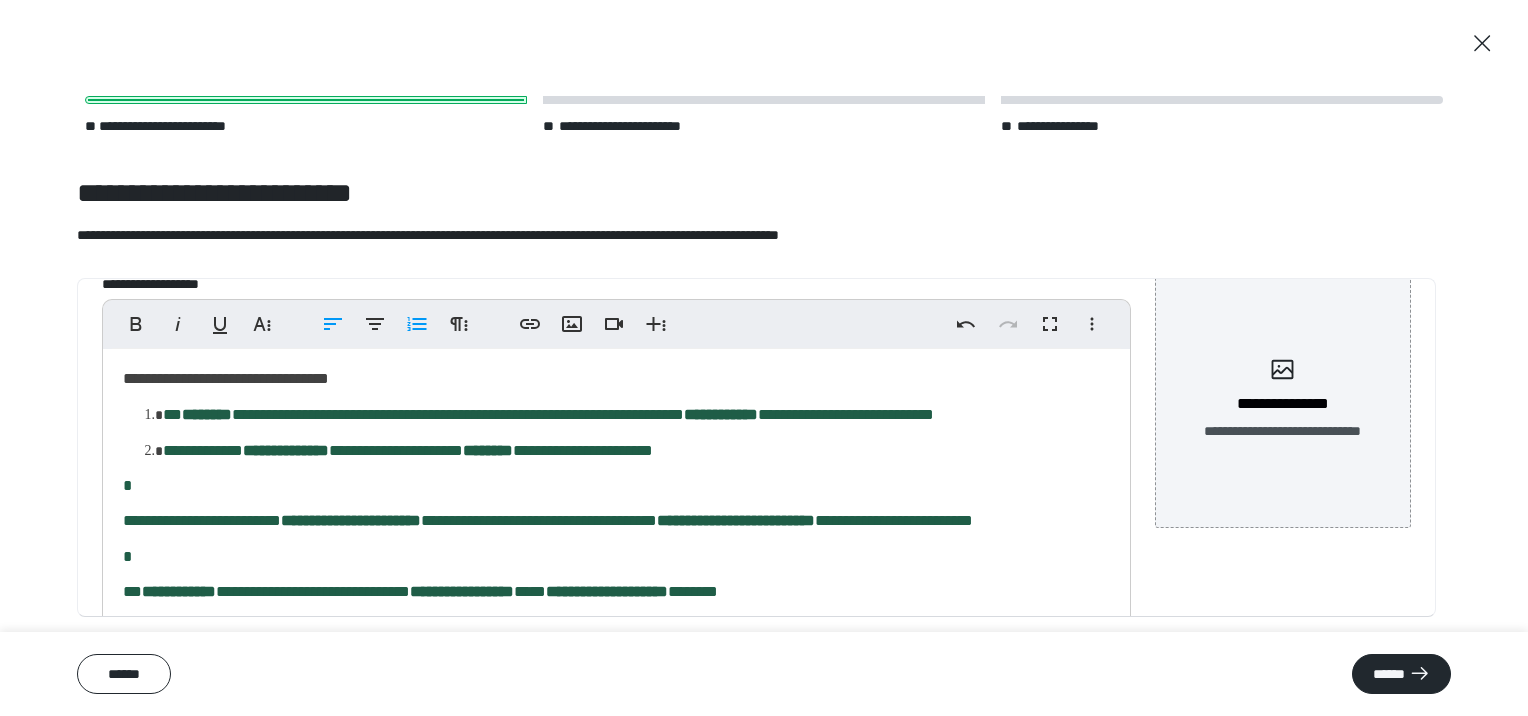 click on "**********" at bounding box center (548, 520) 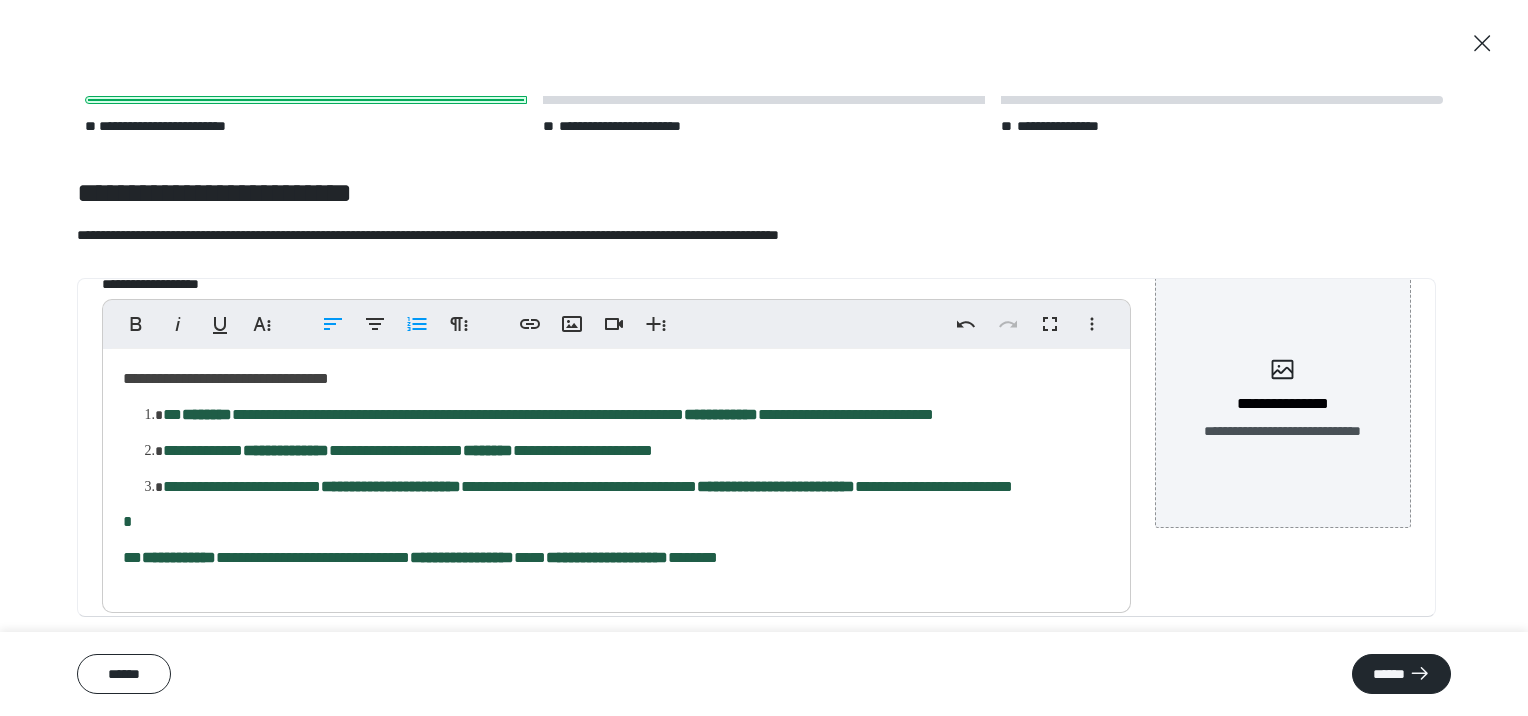 click on "**********" at bounding box center [420, 557] 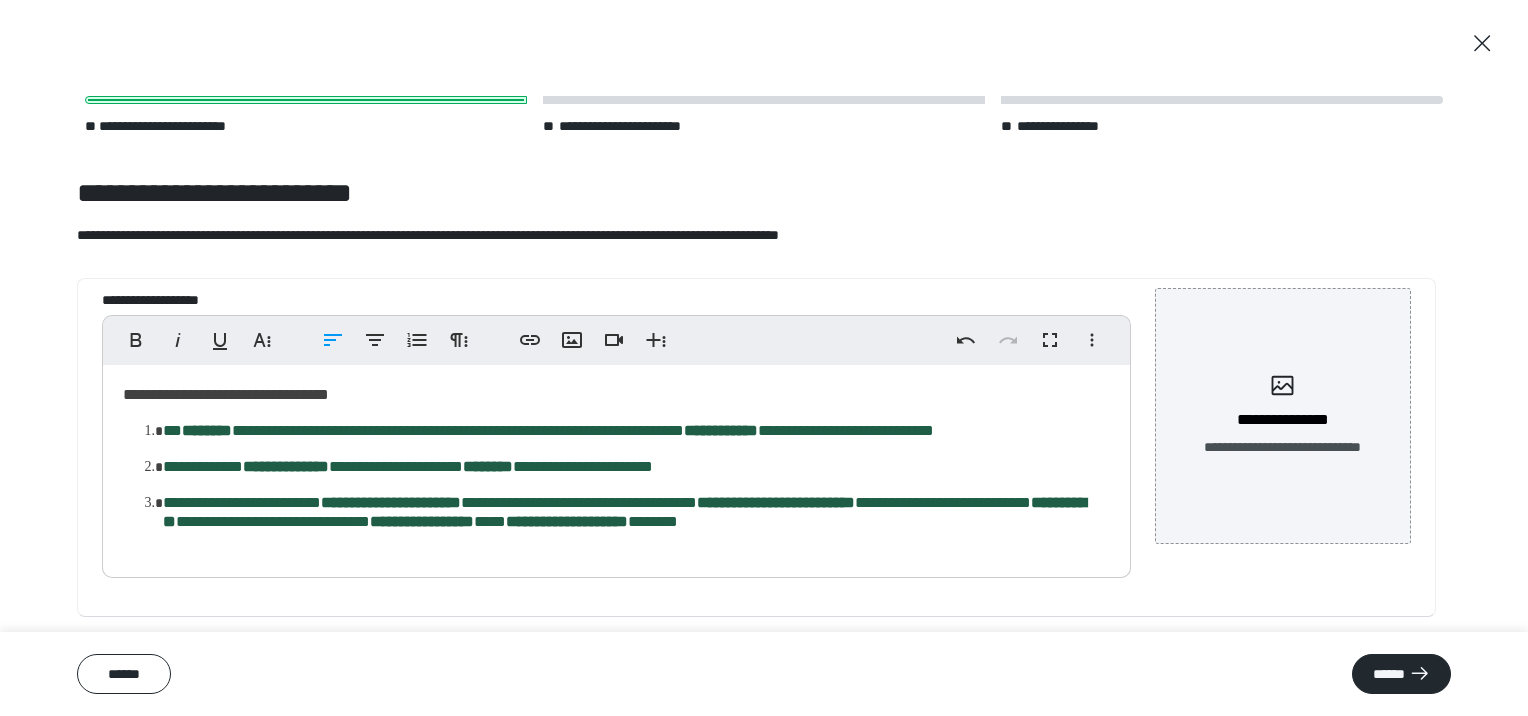 scroll, scrollTop: 148, scrollLeft: 0, axis: vertical 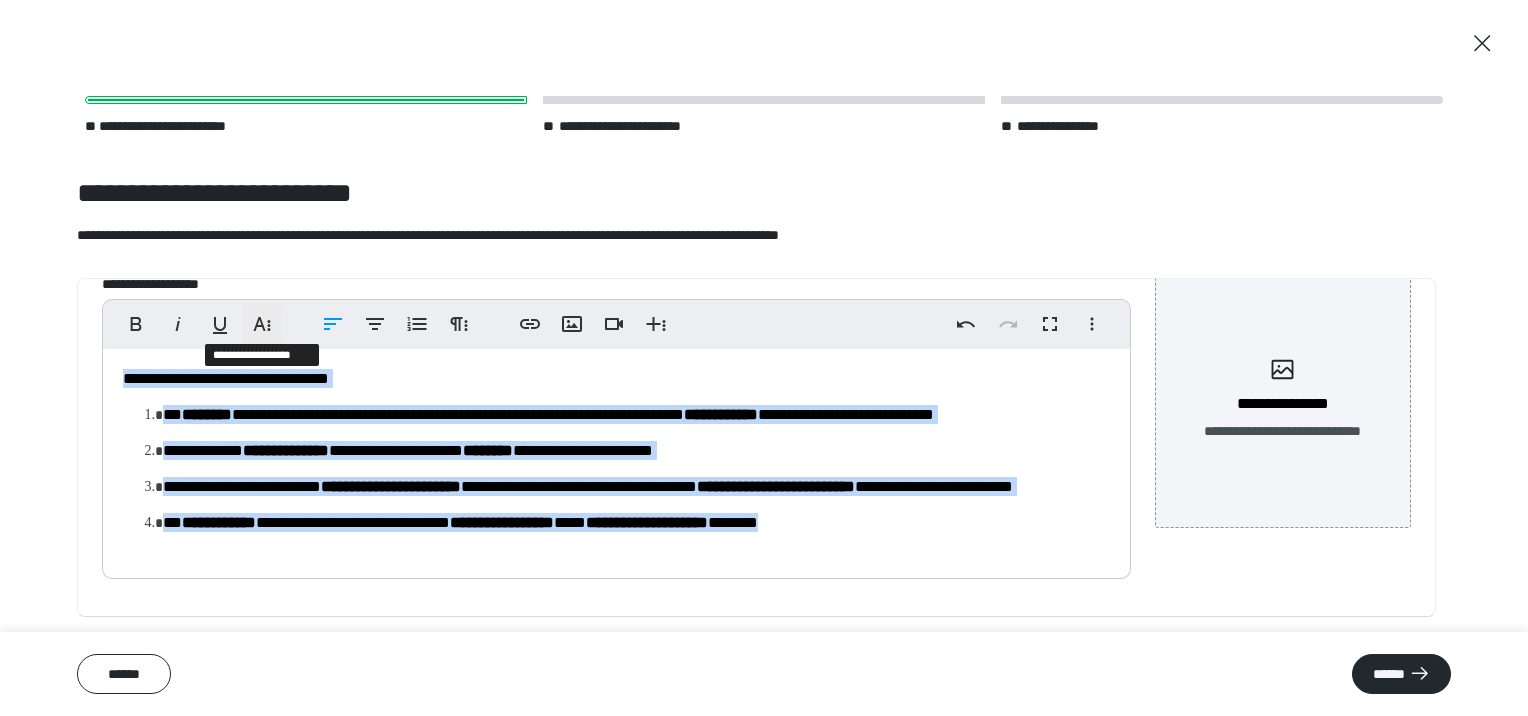 click 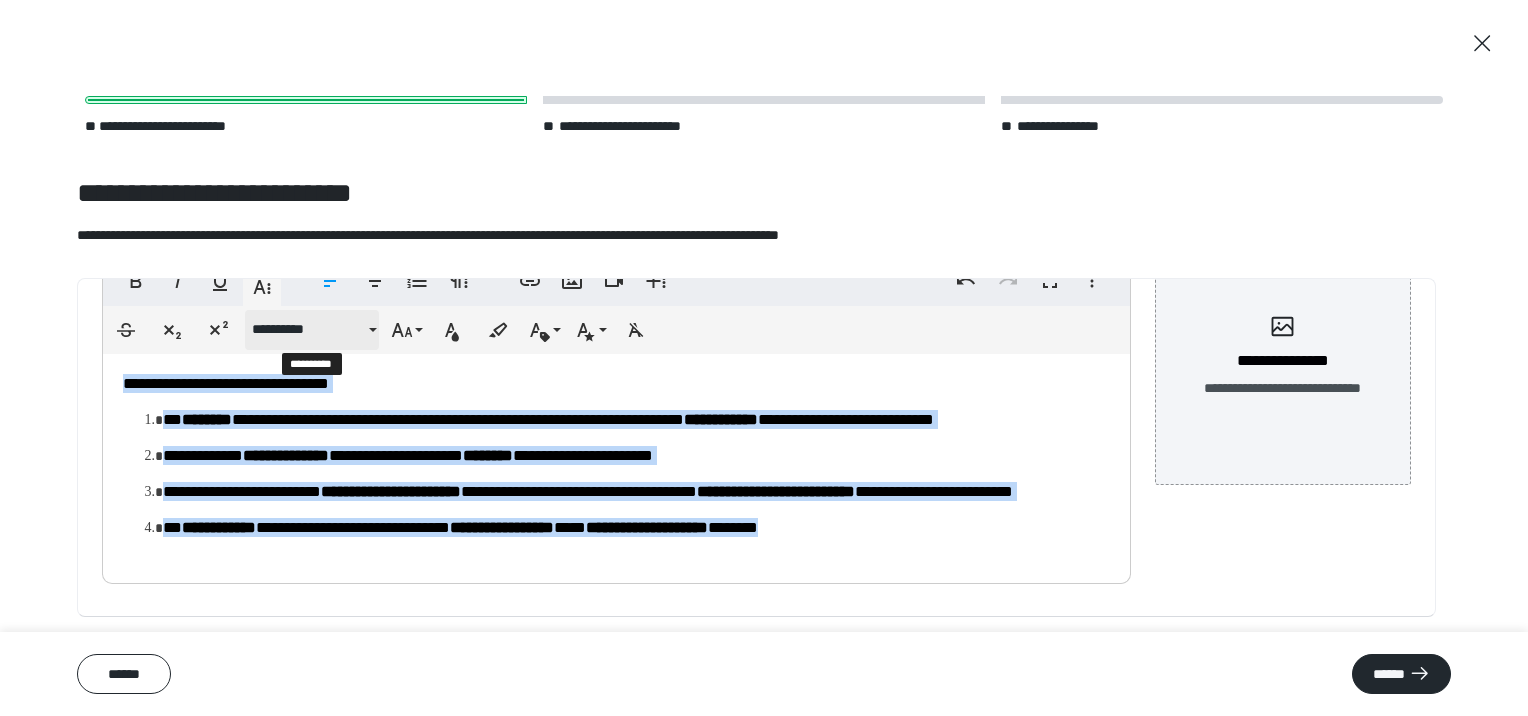 scroll, scrollTop: 196, scrollLeft: 0, axis: vertical 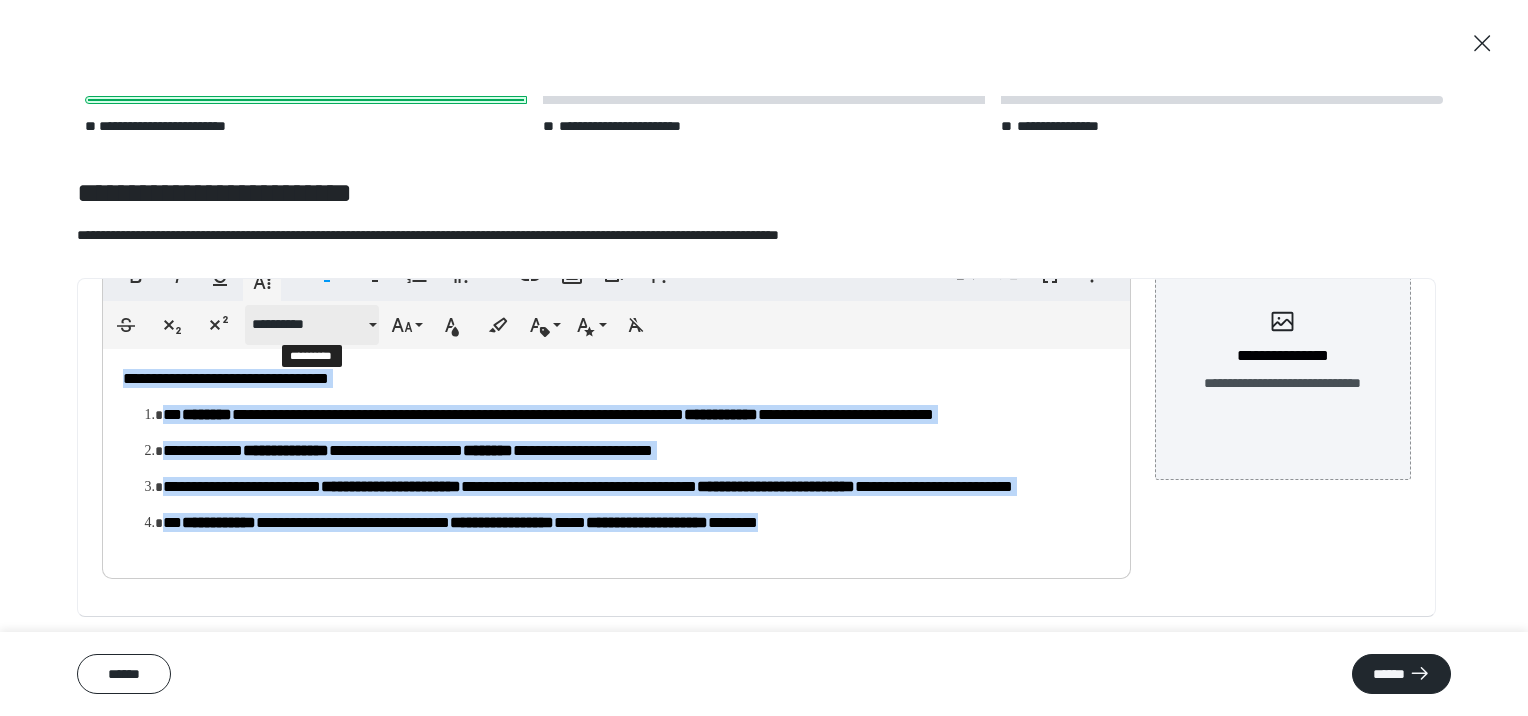 click on "**********" at bounding box center [308, 324] 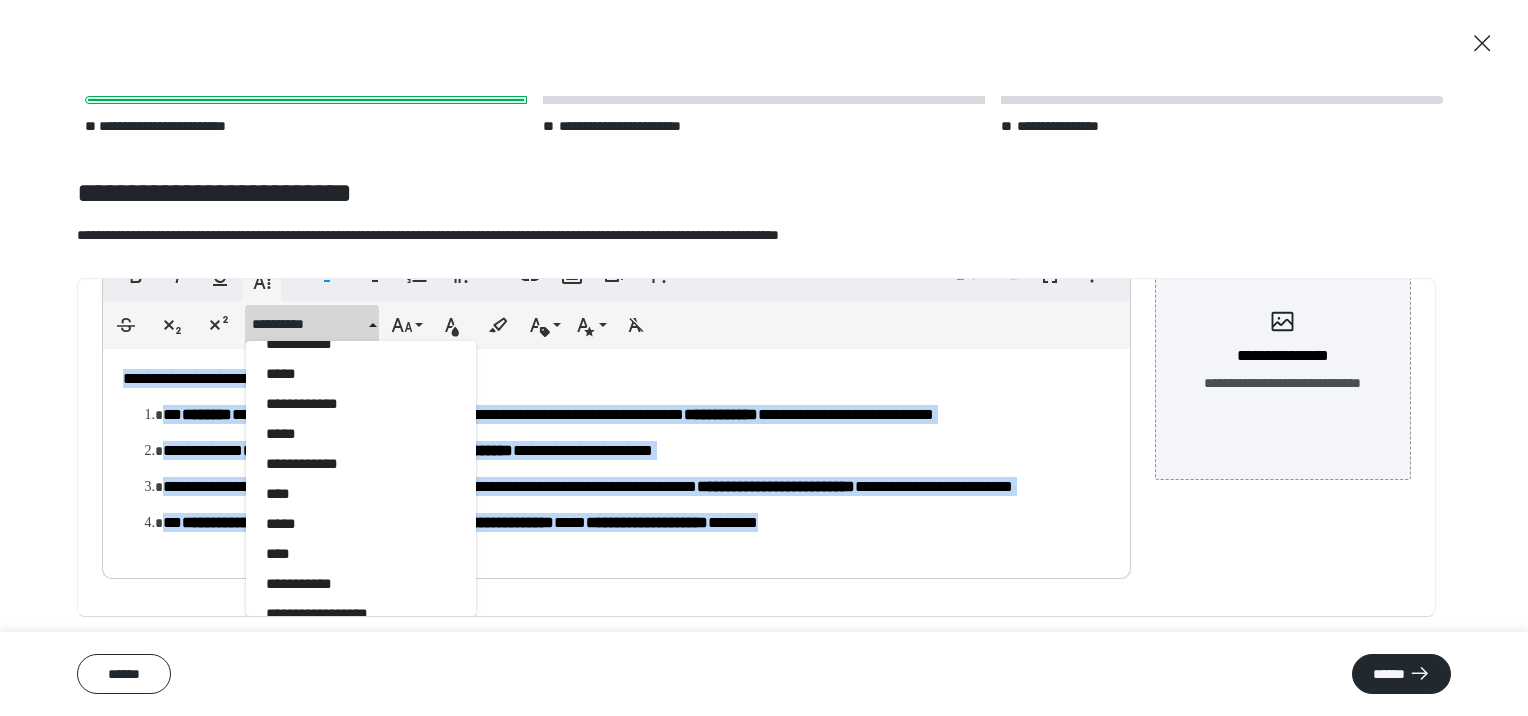 scroll, scrollTop: 1304, scrollLeft: 0, axis: vertical 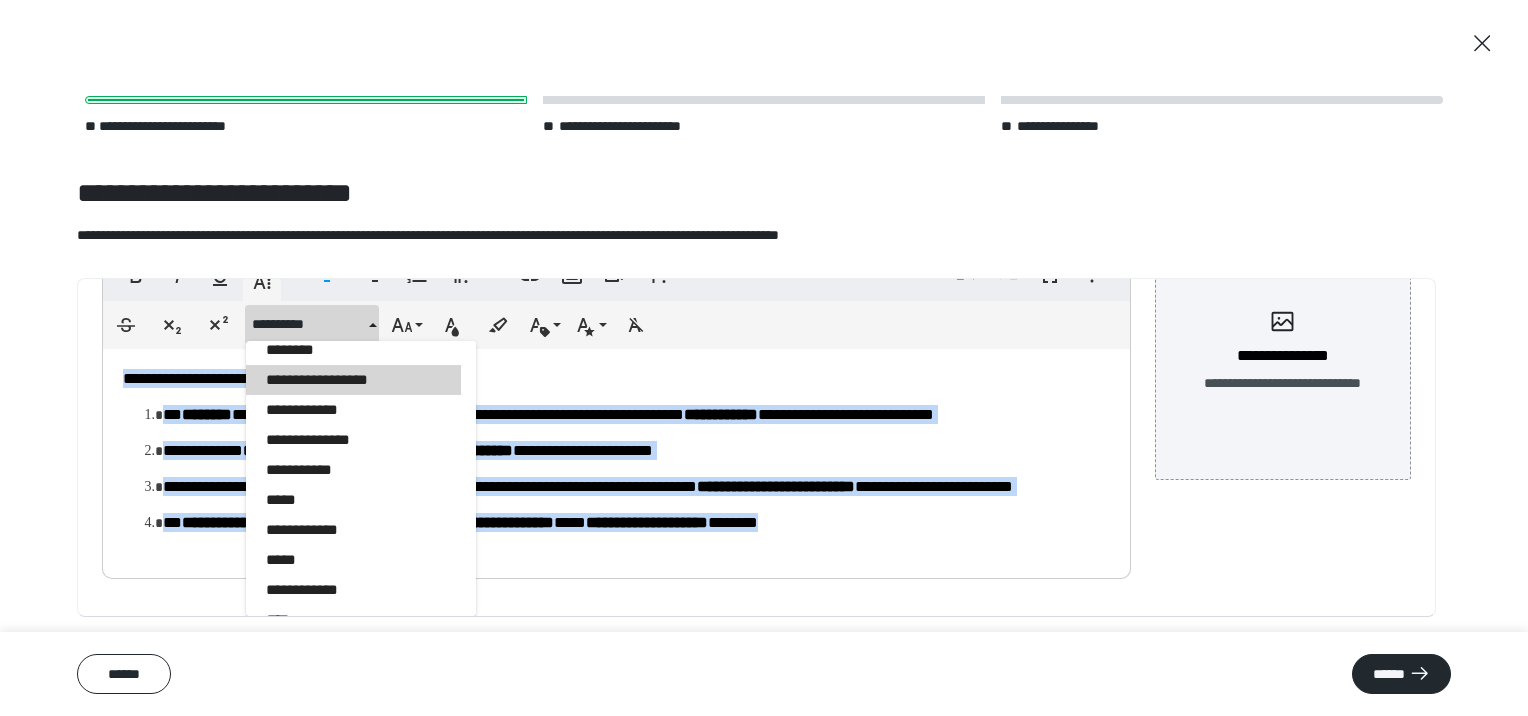 click on "**********" at bounding box center (353, 380) 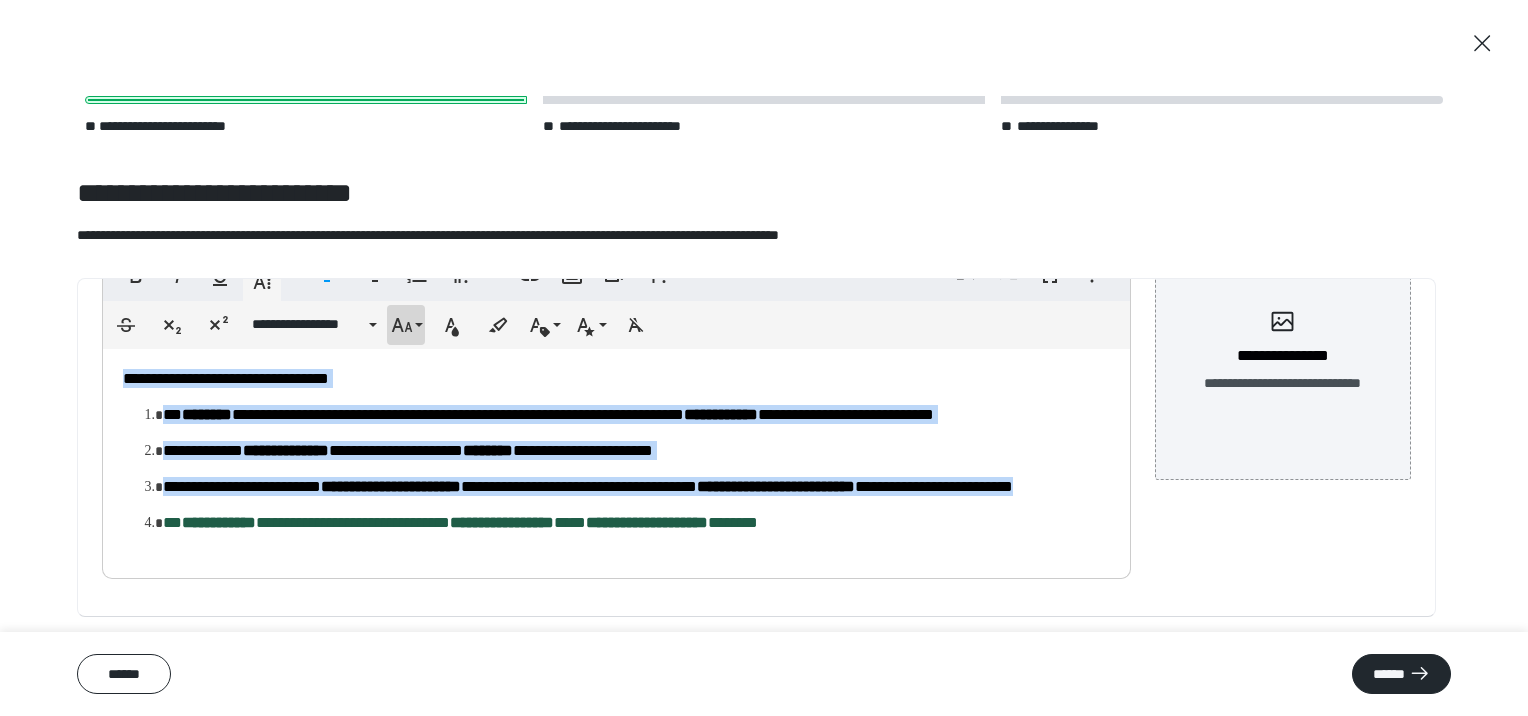 click on "**********" at bounding box center (406, 325) 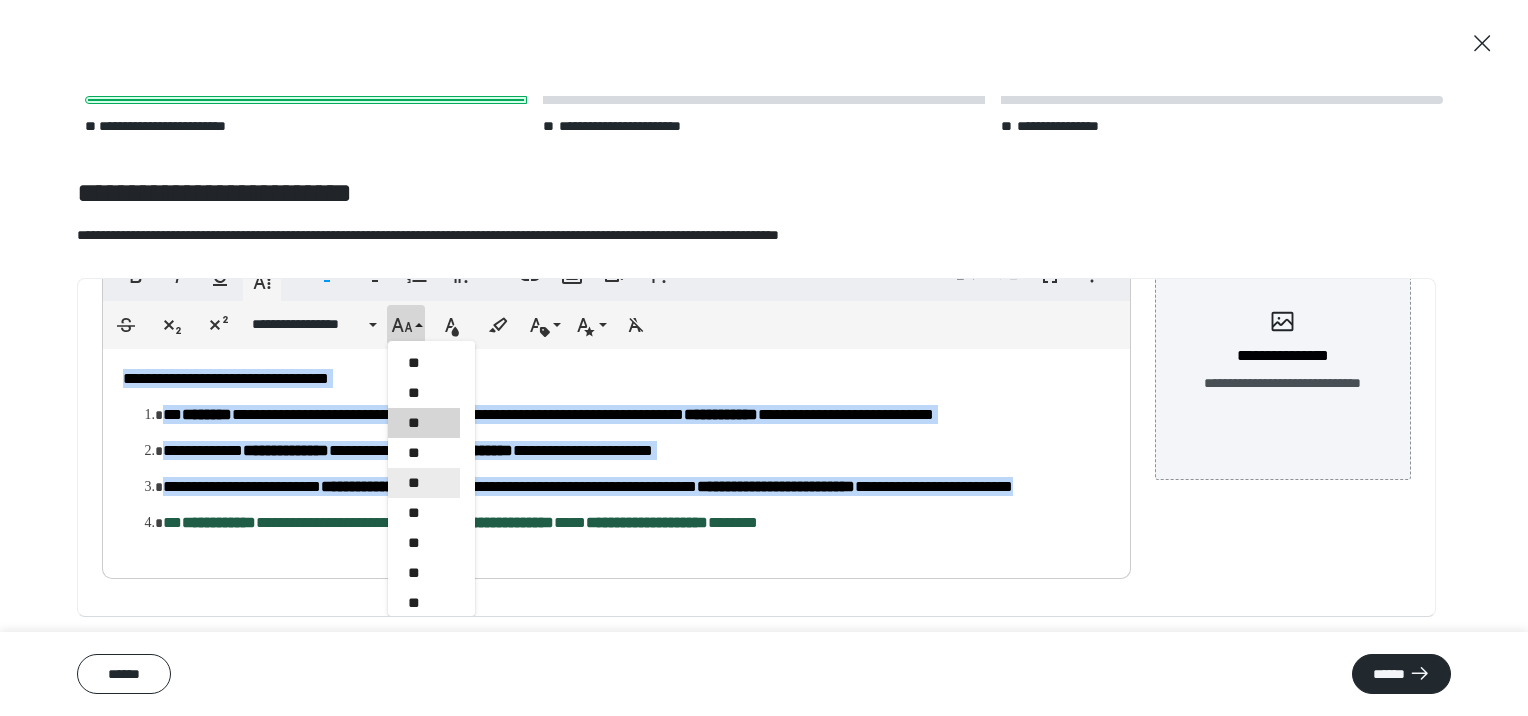 scroll, scrollTop: 384, scrollLeft: 0, axis: vertical 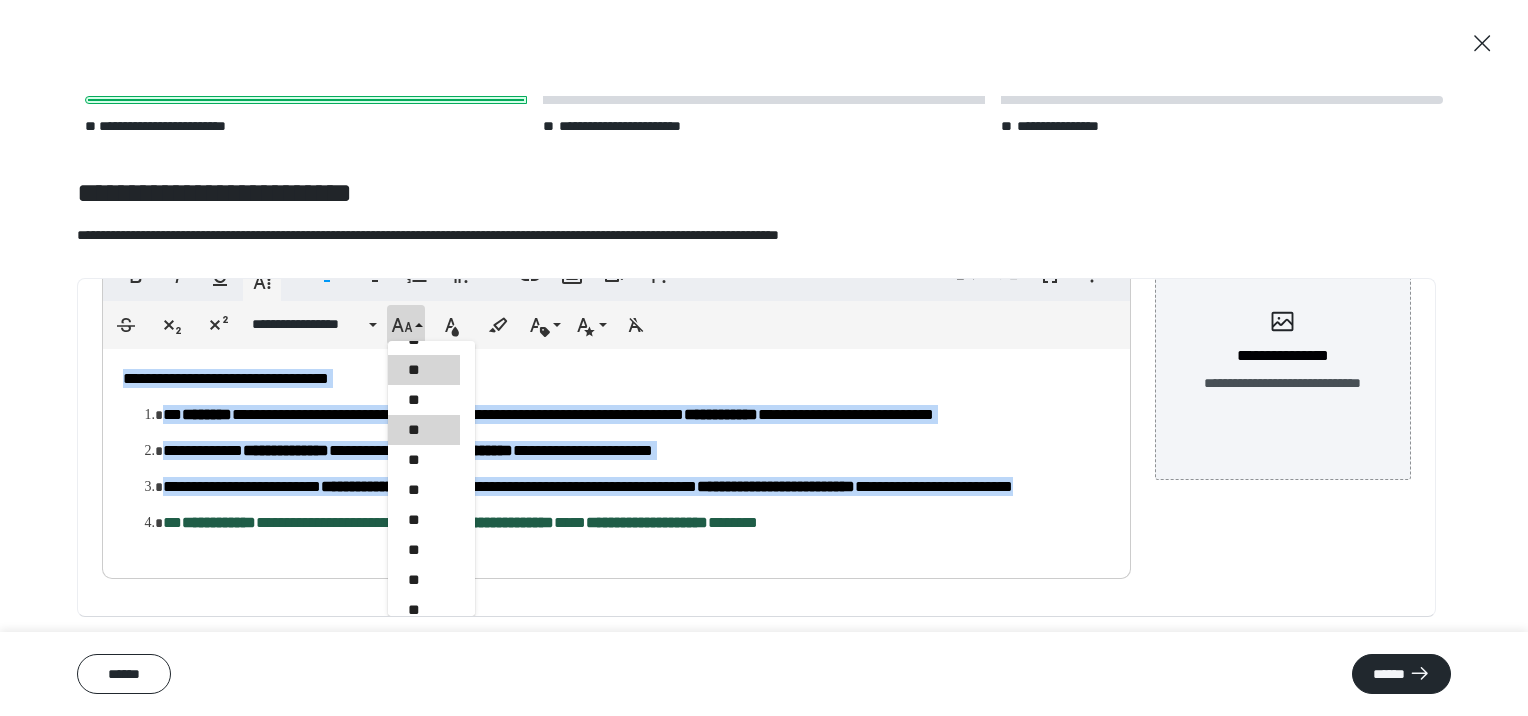 click on "**" at bounding box center [424, 370] 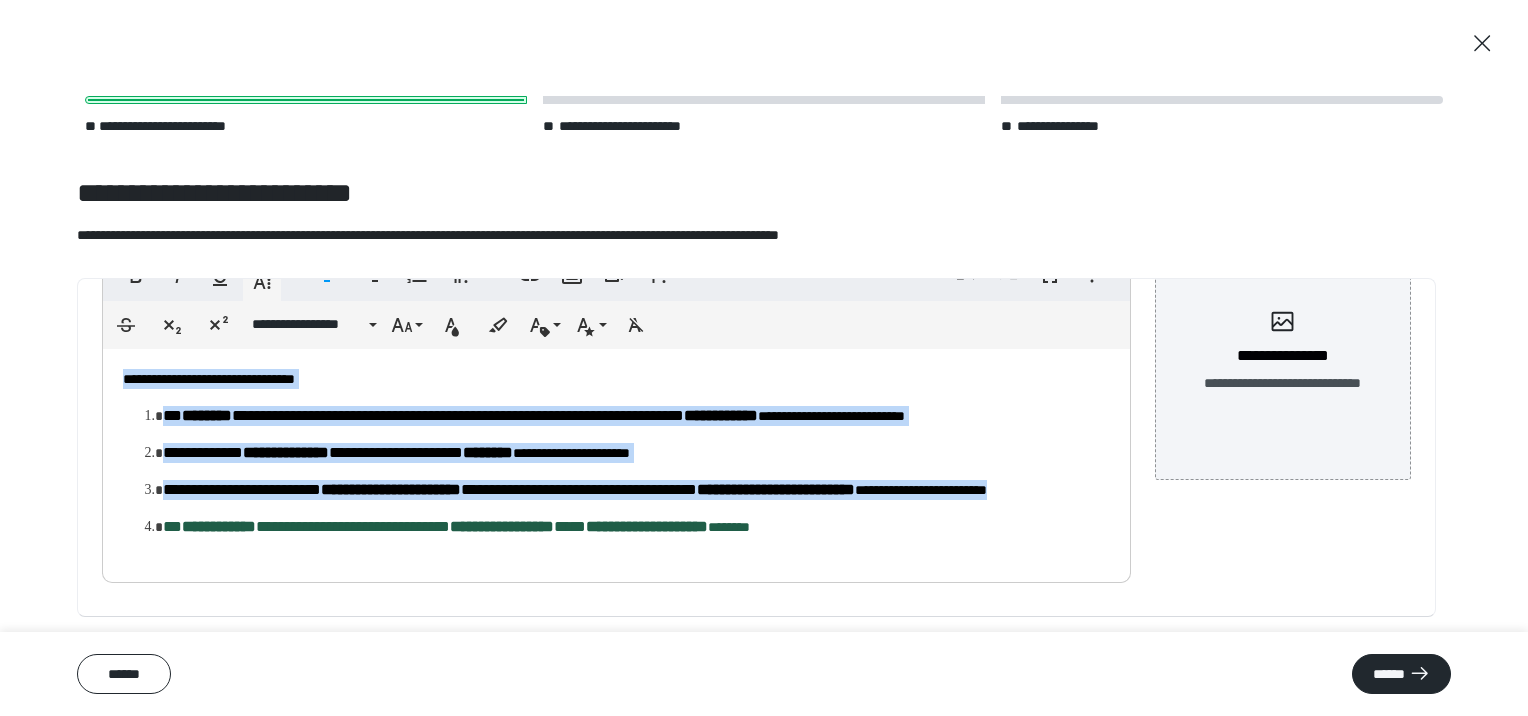 click on "**********" at bounding box center (616, 461) 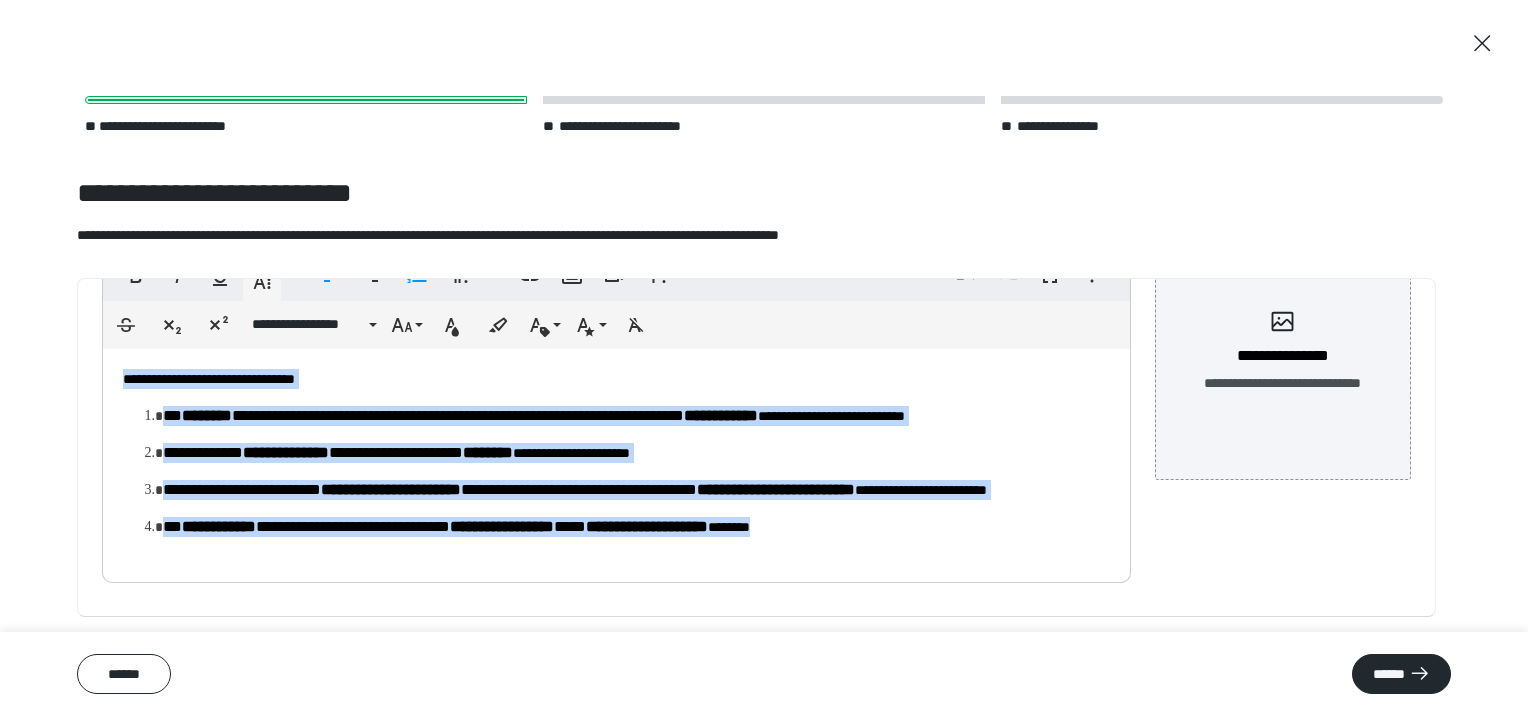 drag, startPoint x: 119, startPoint y: 375, endPoint x: 848, endPoint y: 538, distance: 747.0007 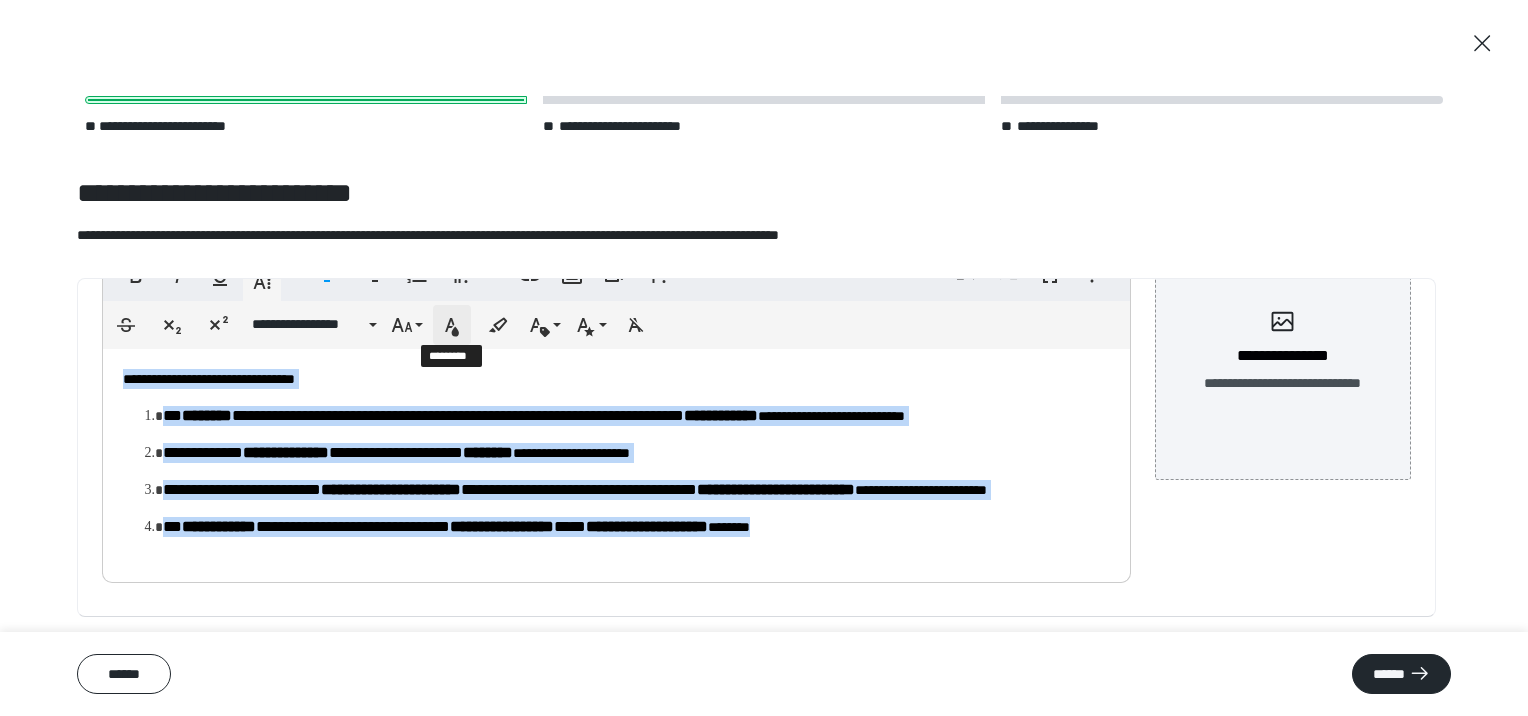 click 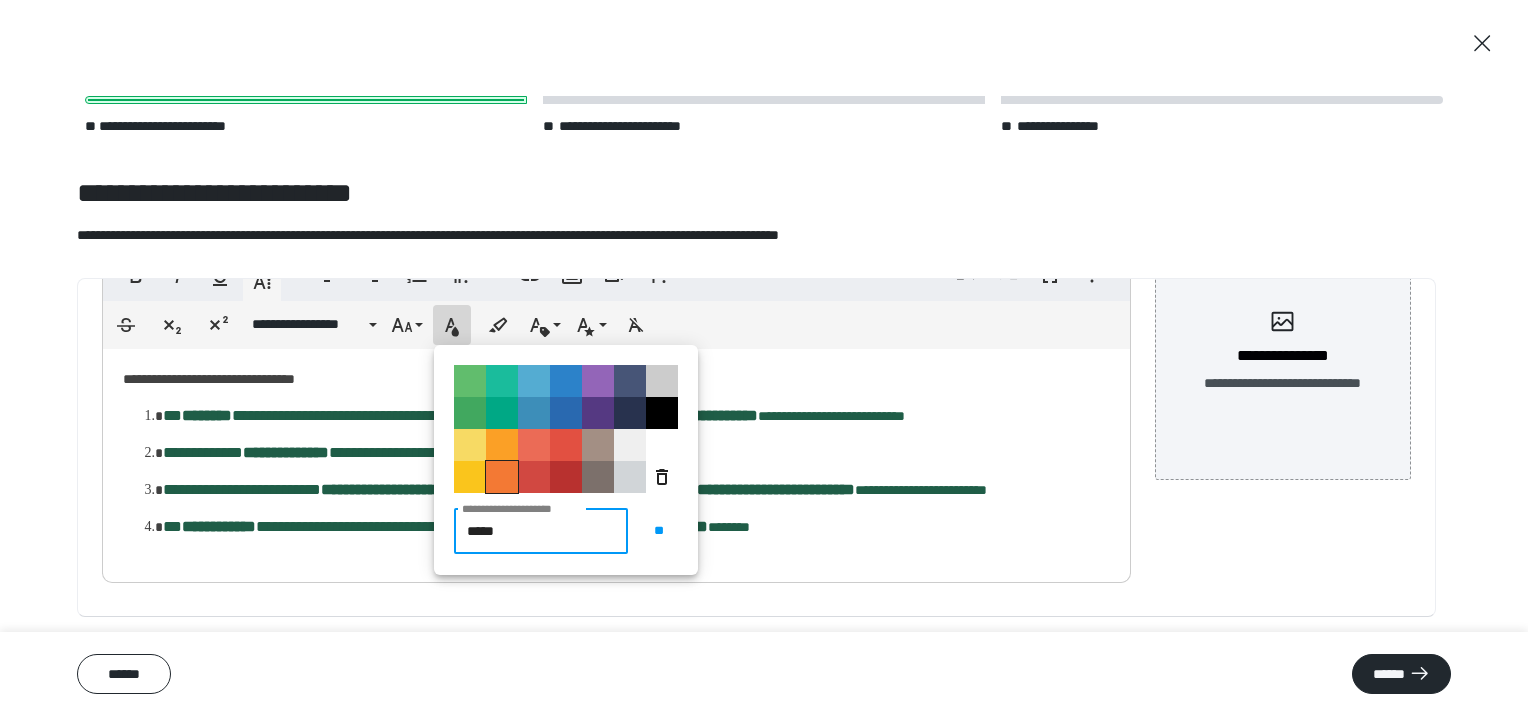 type on "******" 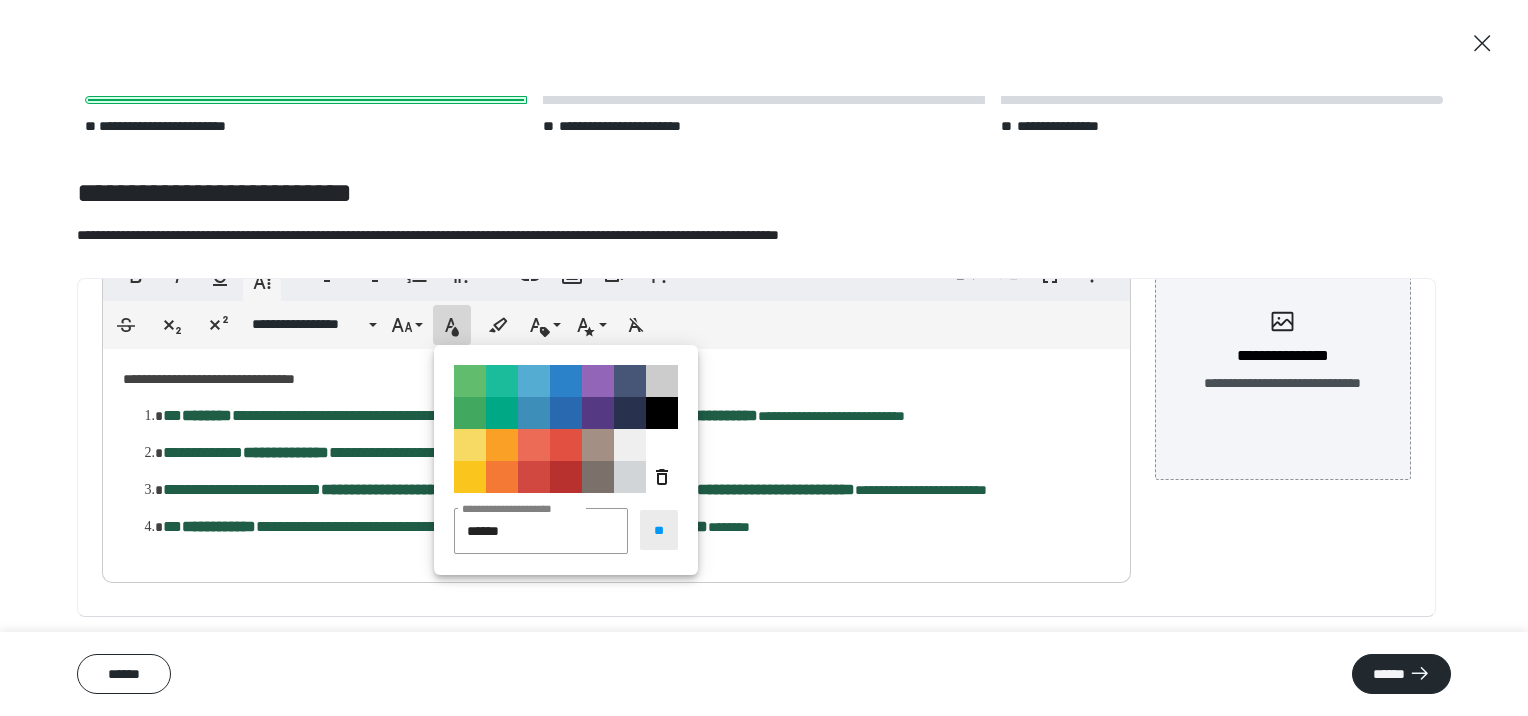 click on "**" at bounding box center (659, 530) 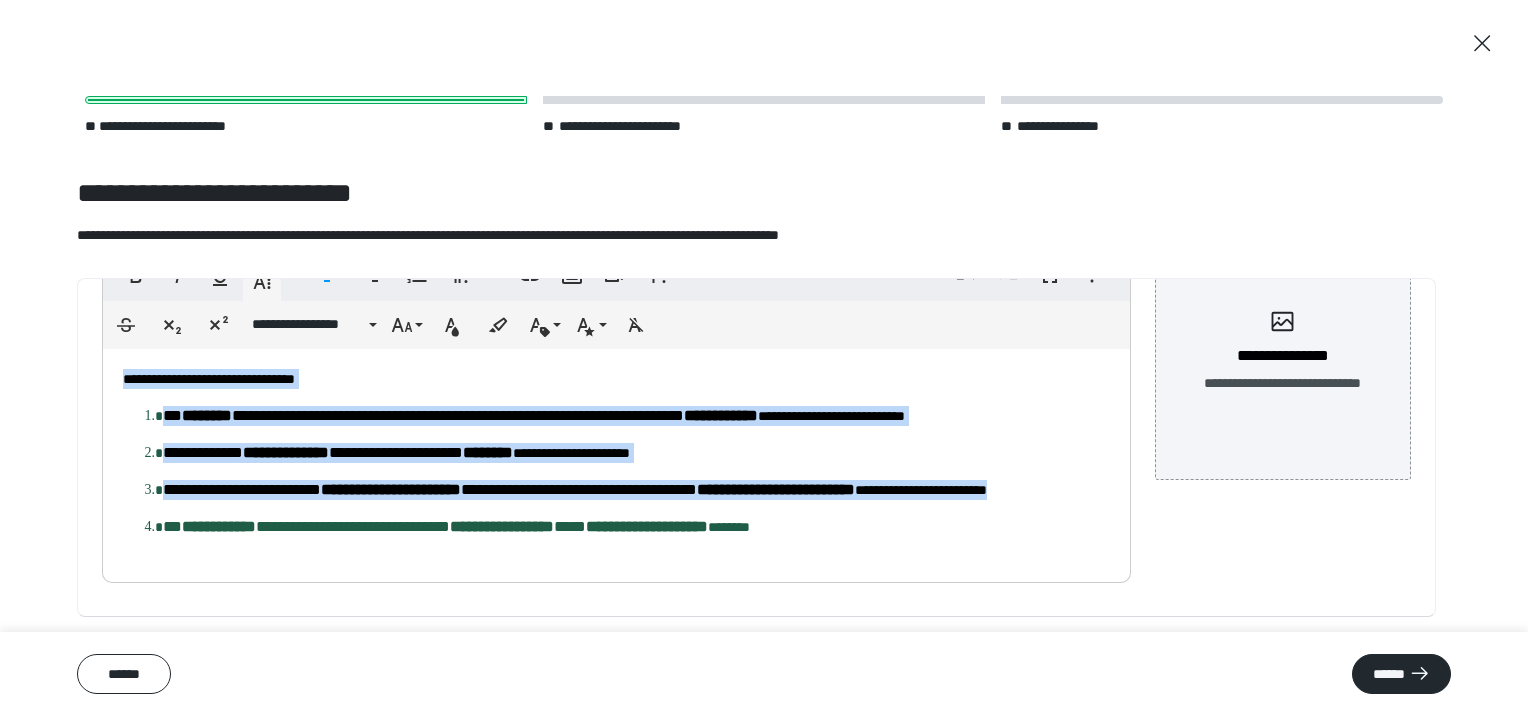 click on "**********" at bounding box center [647, 526] 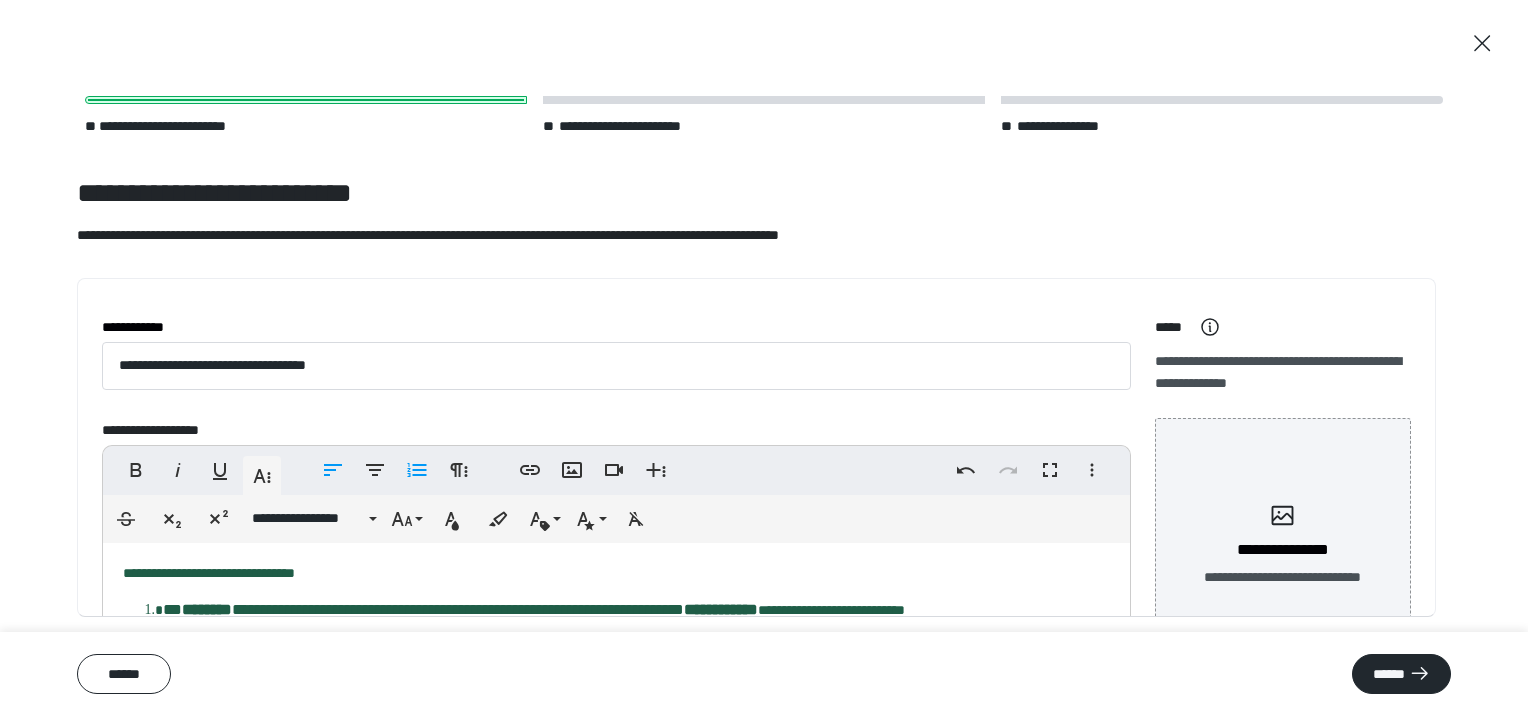 scroll, scrollTop: 0, scrollLeft: 0, axis: both 